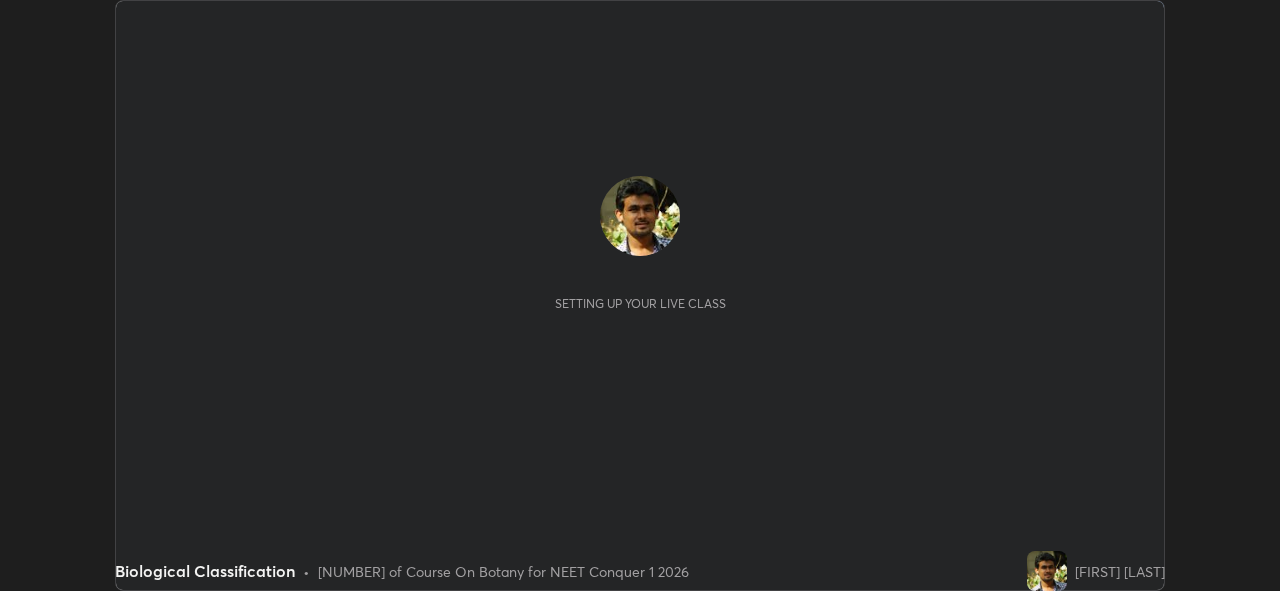 scroll, scrollTop: 0, scrollLeft: 0, axis: both 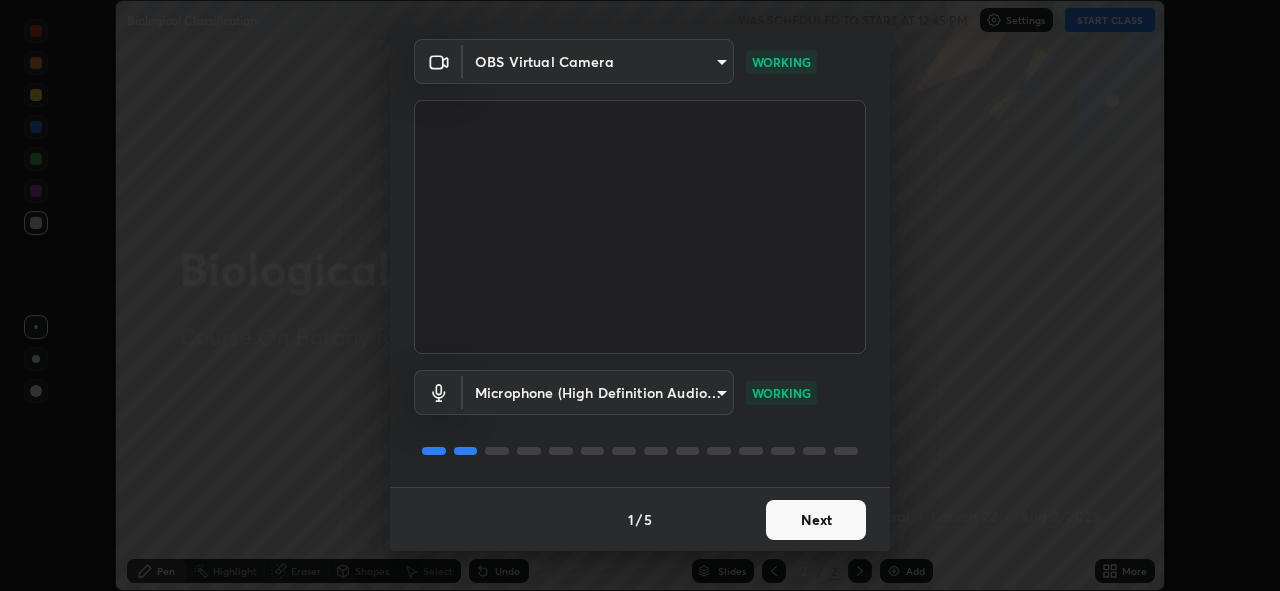 click on "Next" at bounding box center (816, 520) 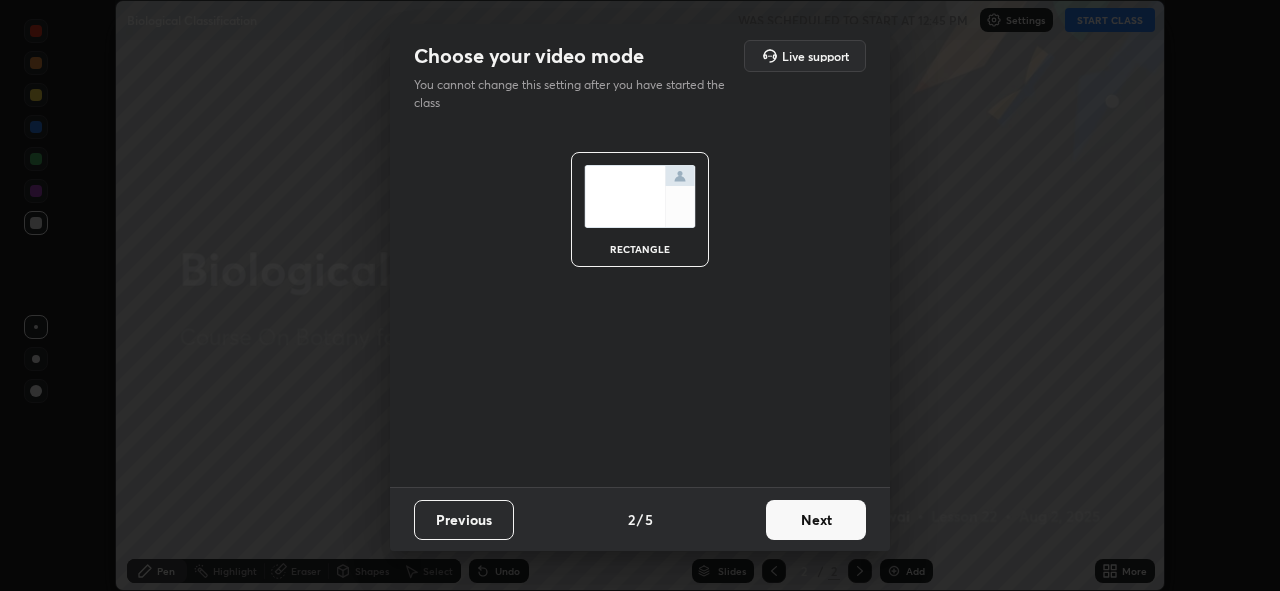 scroll, scrollTop: 0, scrollLeft: 0, axis: both 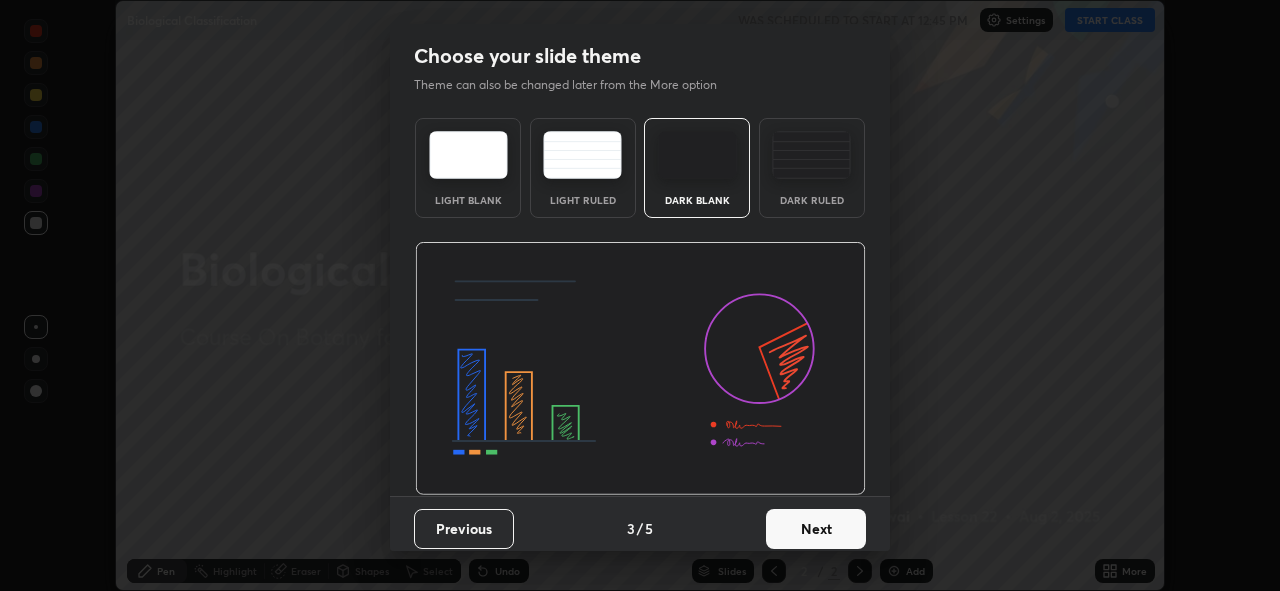 click on "Next" at bounding box center (816, 529) 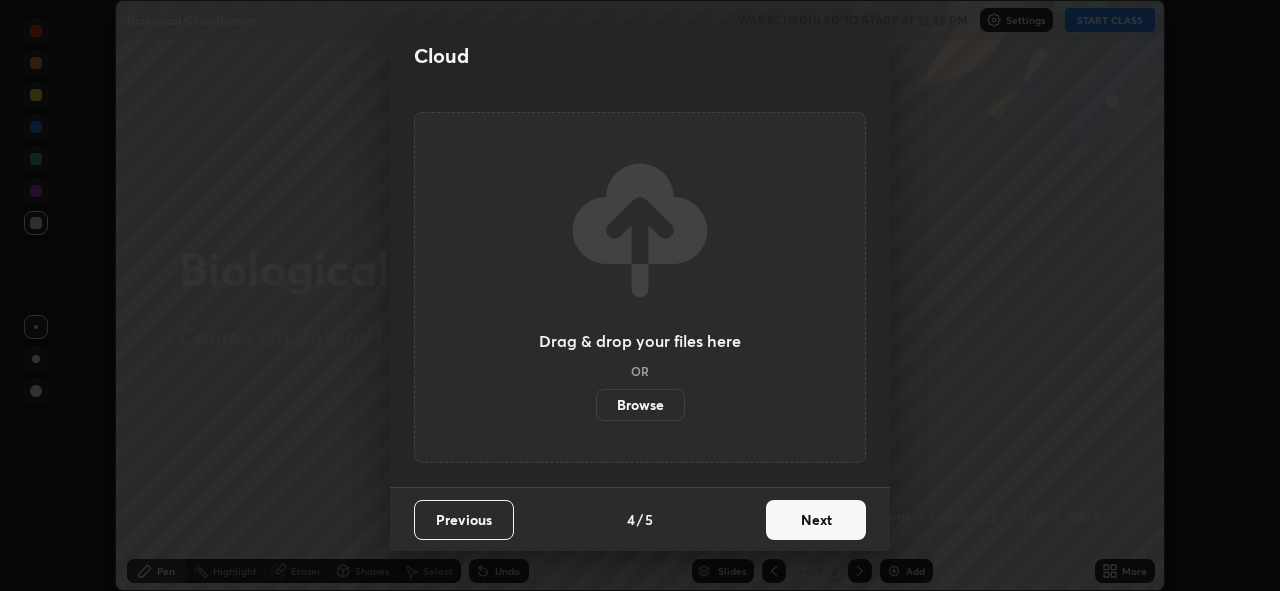 click on "Next" at bounding box center (816, 520) 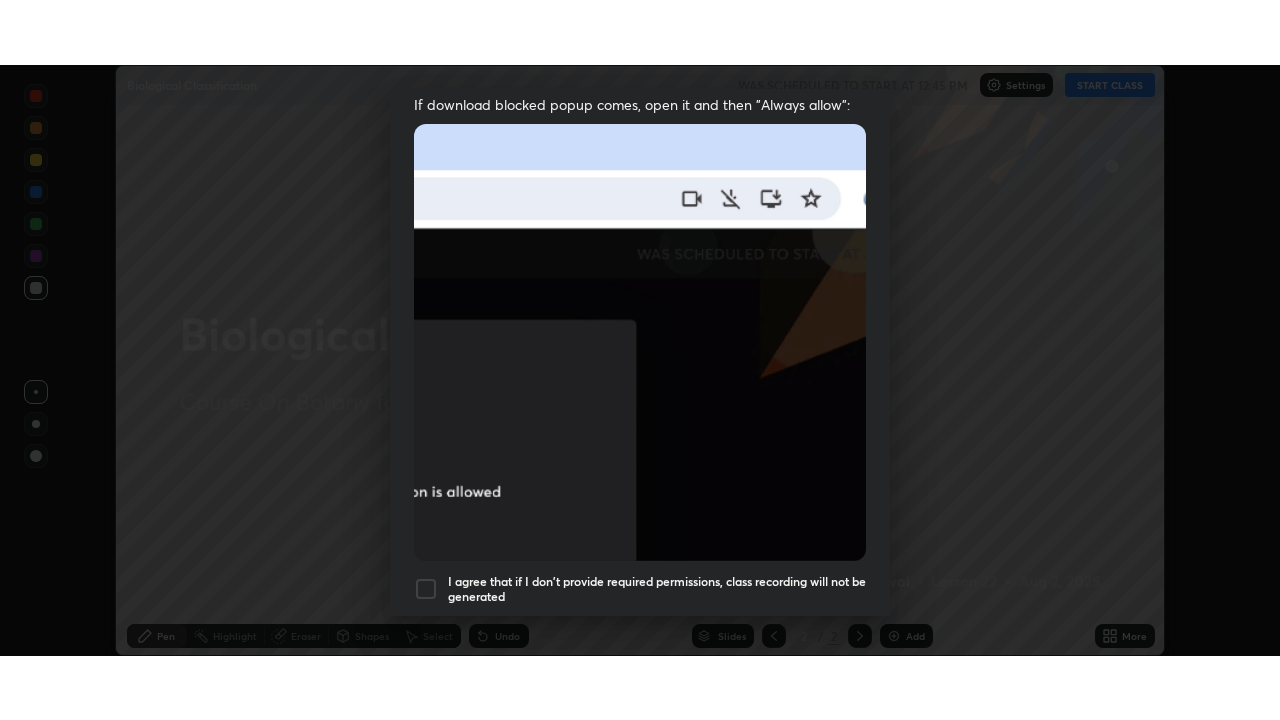 scroll, scrollTop: 473, scrollLeft: 0, axis: vertical 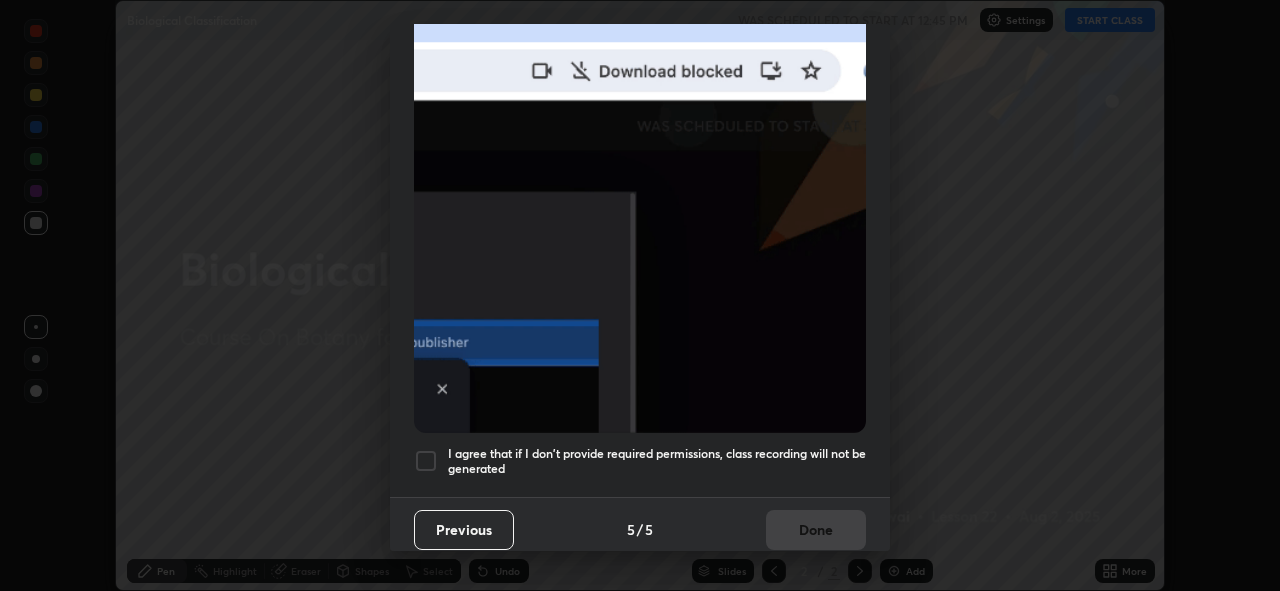 click at bounding box center [426, 461] 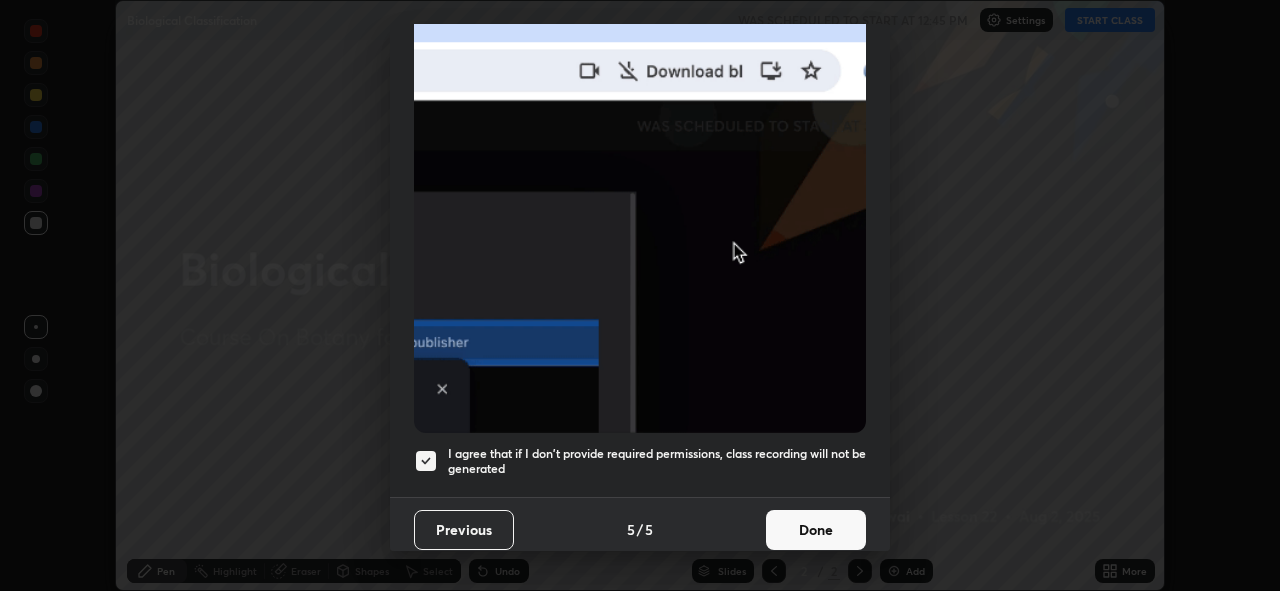 click on "Done" at bounding box center [816, 530] 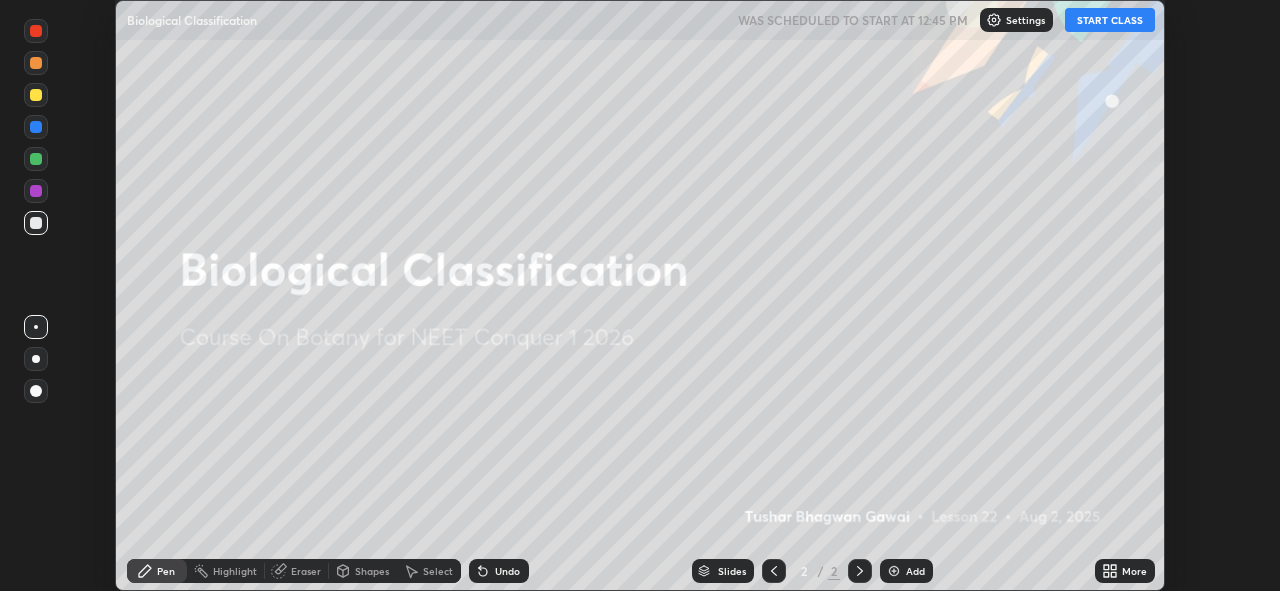 click on "More" at bounding box center (1134, 571) 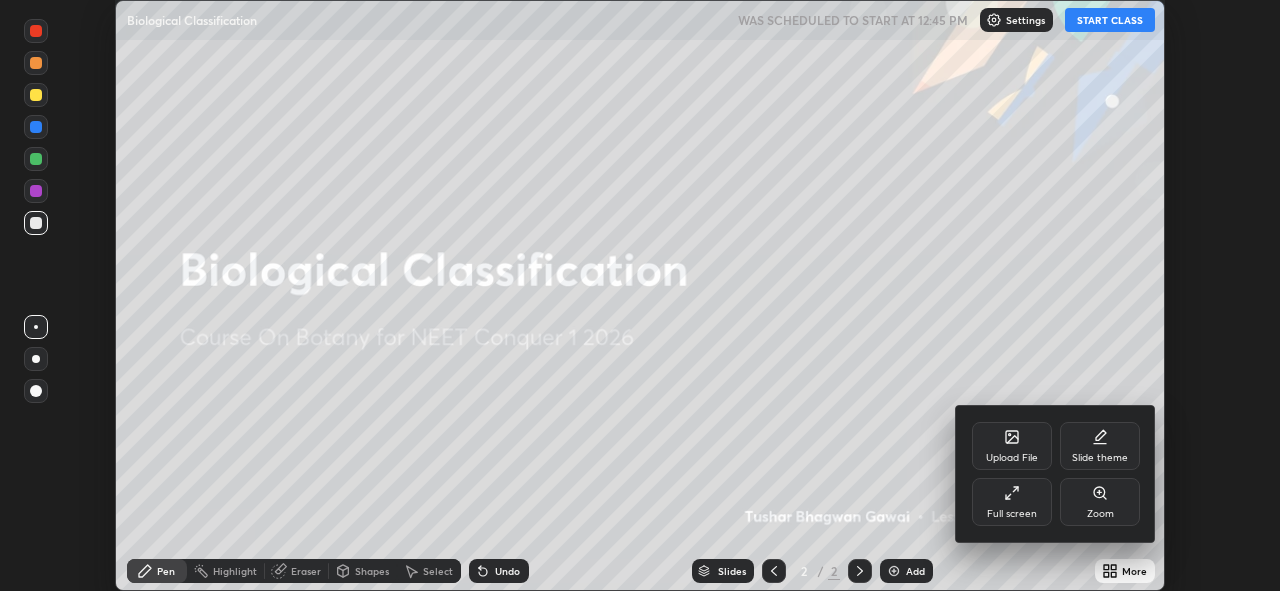 click on "Full screen" at bounding box center (1012, 514) 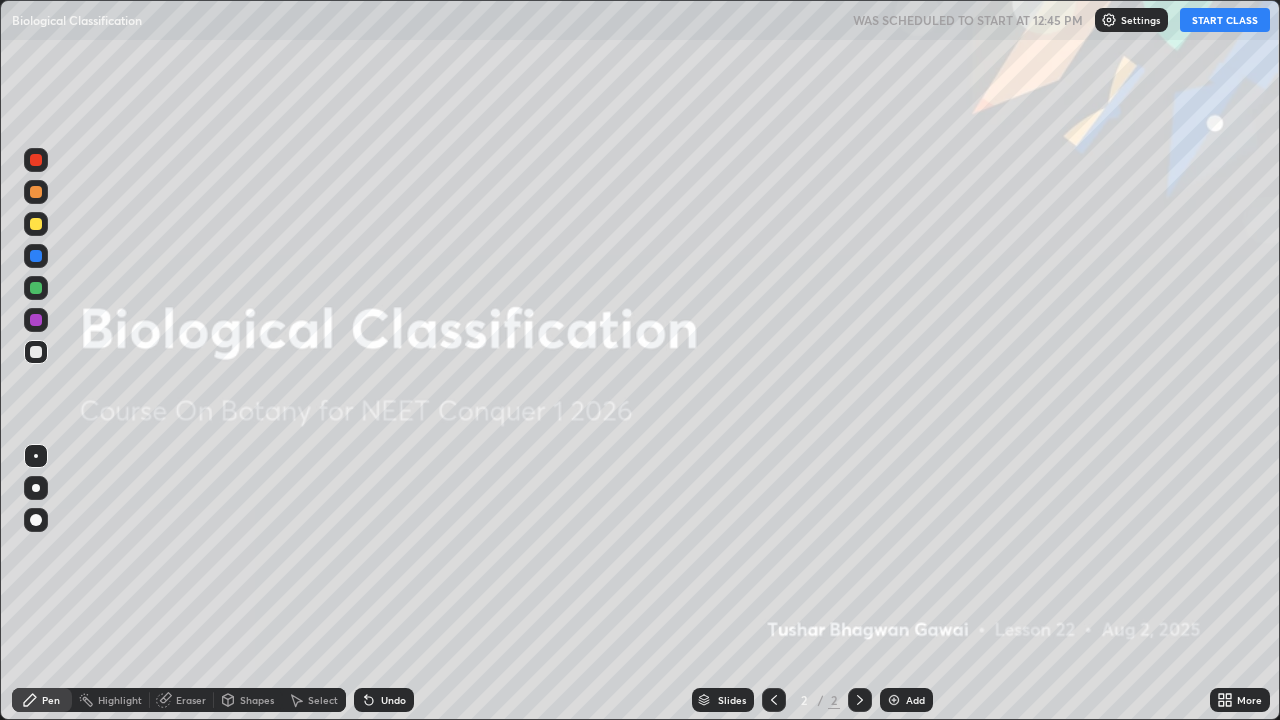 scroll, scrollTop: 99280, scrollLeft: 98720, axis: both 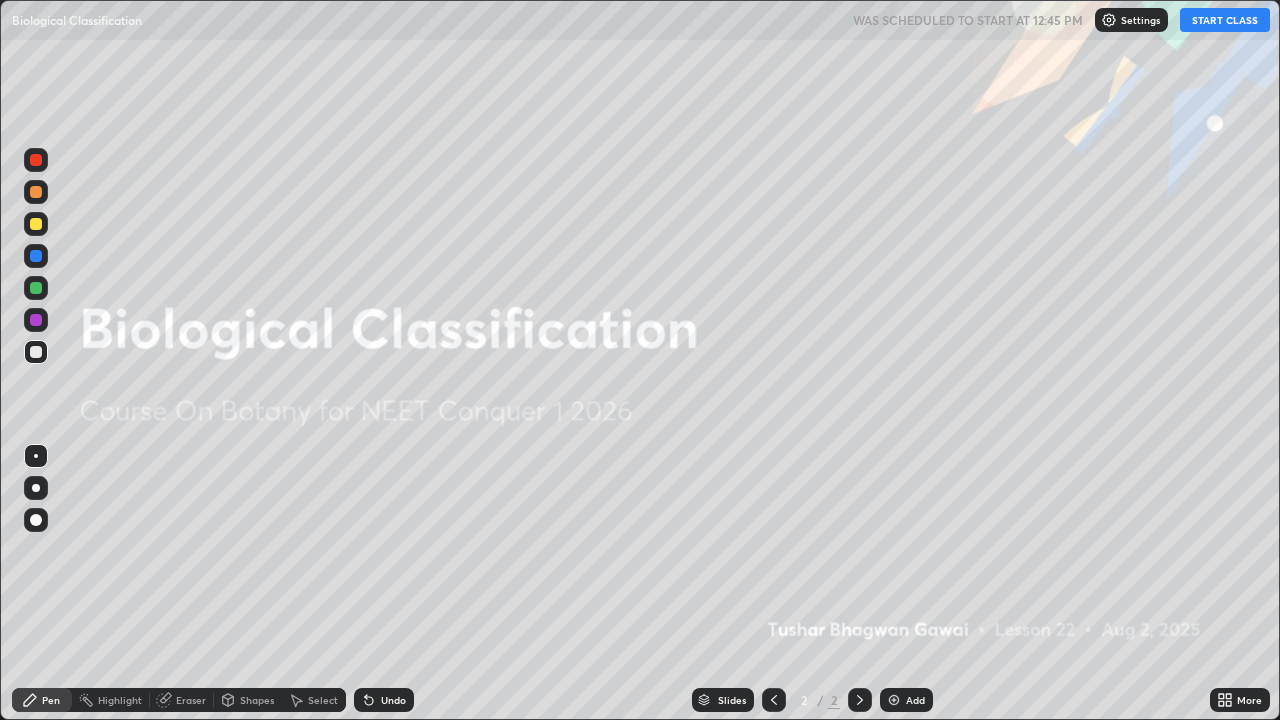 click on "START CLASS" at bounding box center (1225, 20) 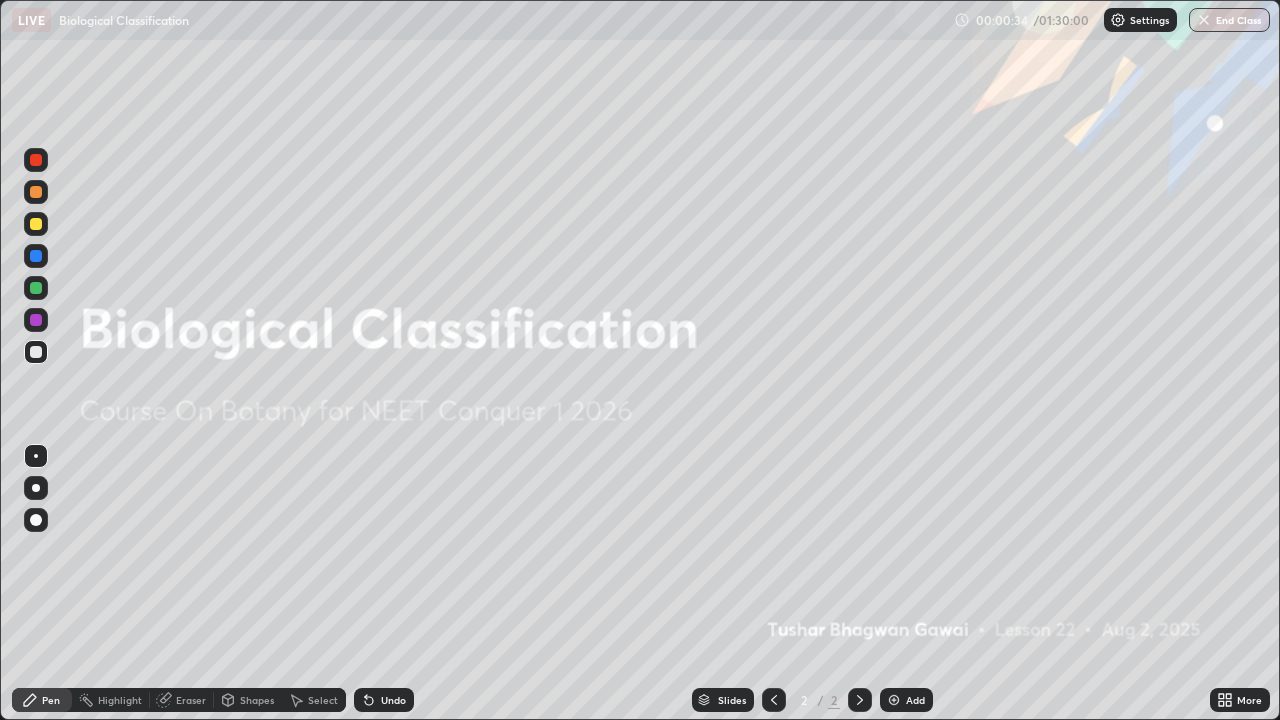 click at bounding box center [894, 700] 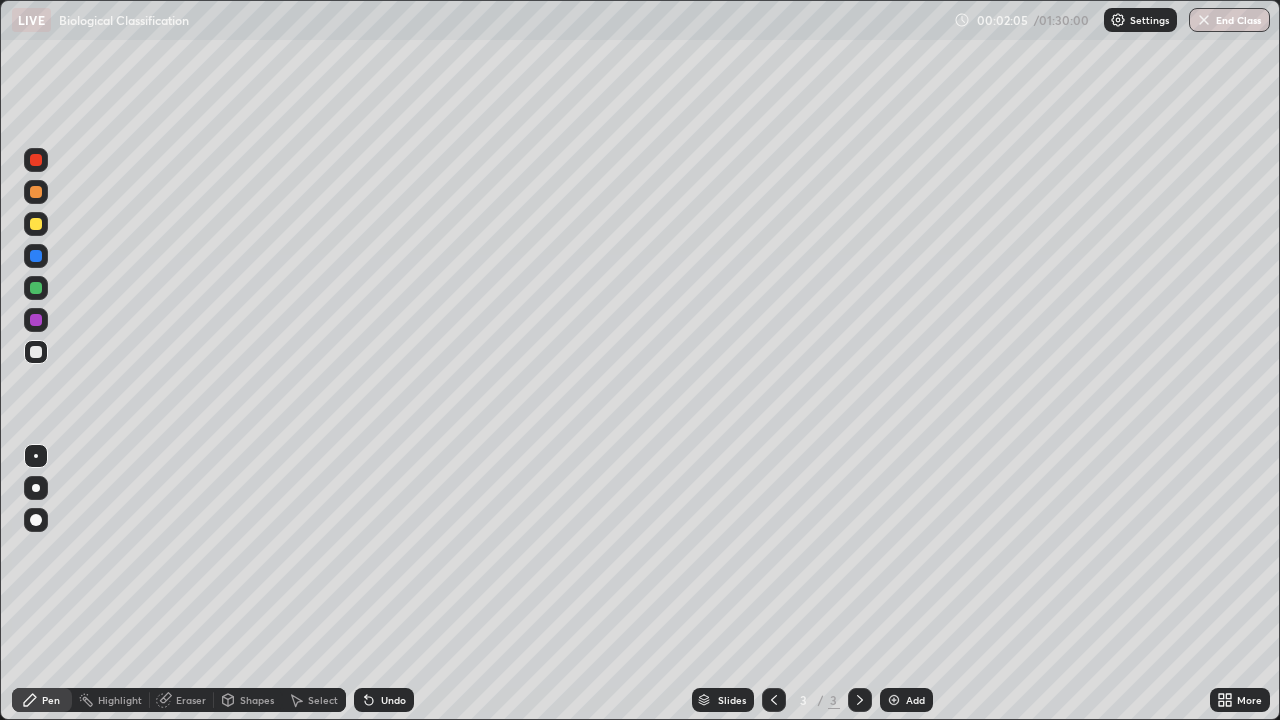 click at bounding box center (36, 224) 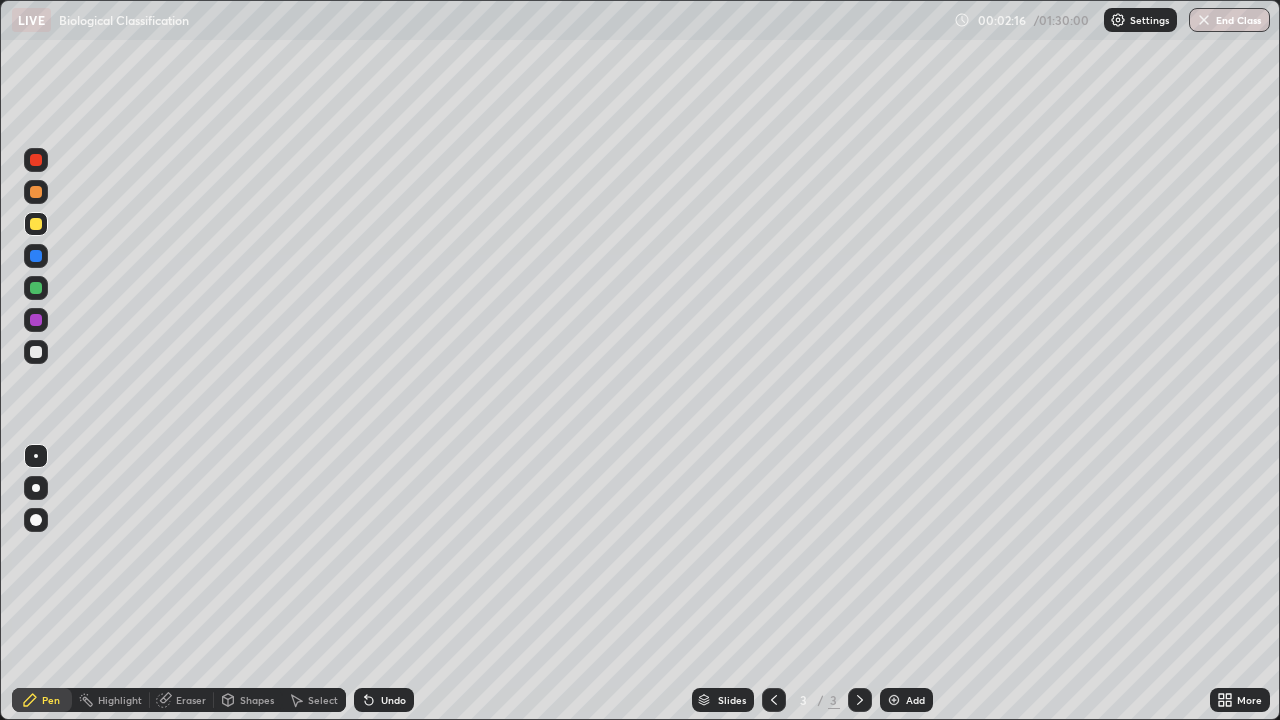 click at bounding box center [36, 352] 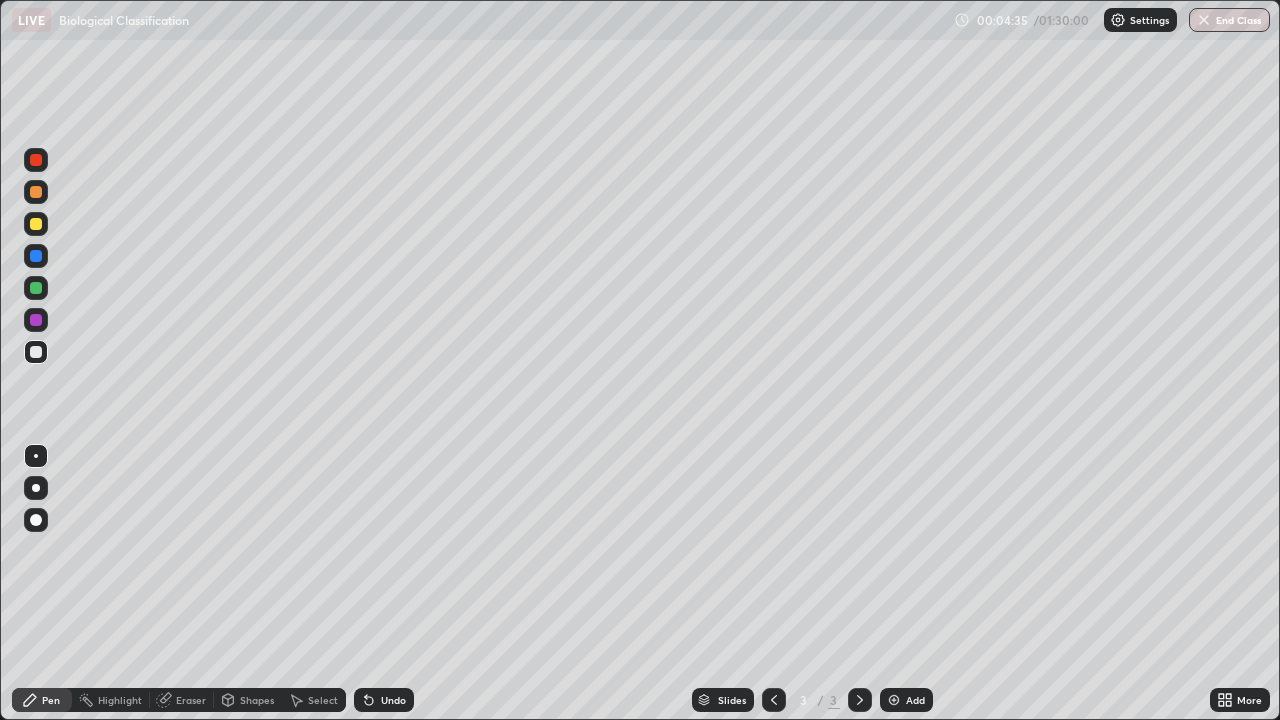 click at bounding box center [894, 700] 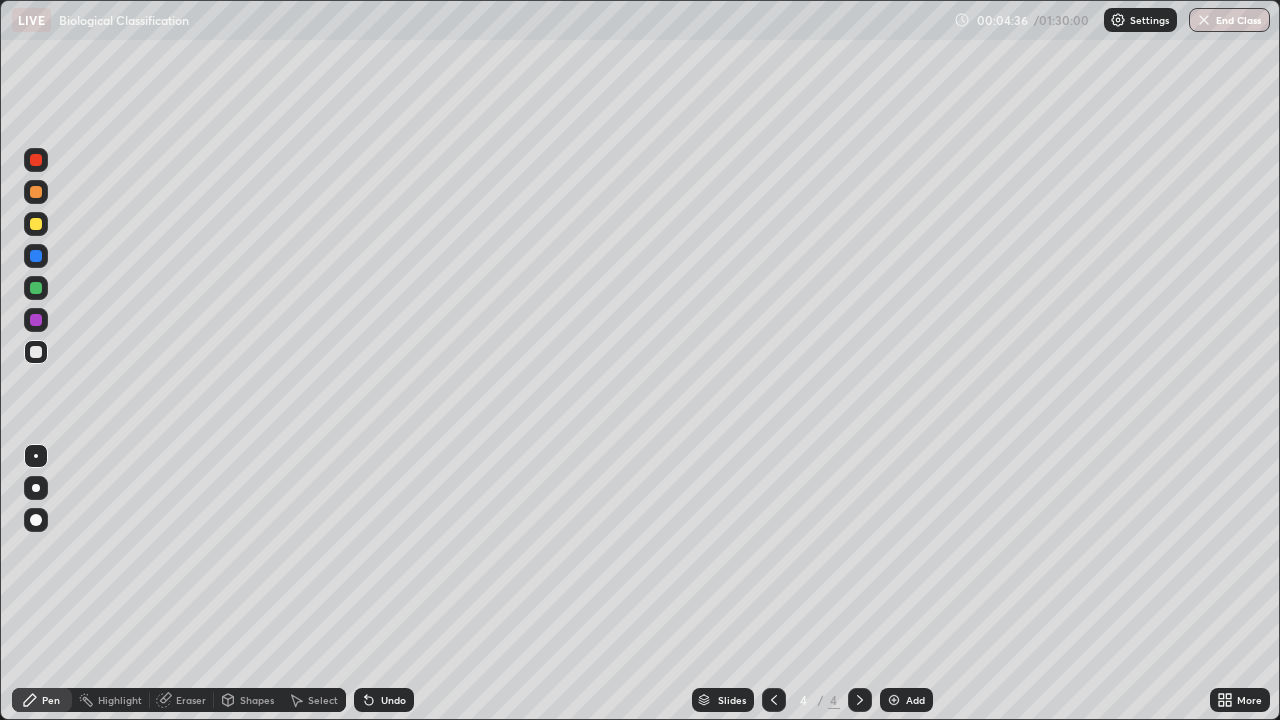 click at bounding box center [36, 352] 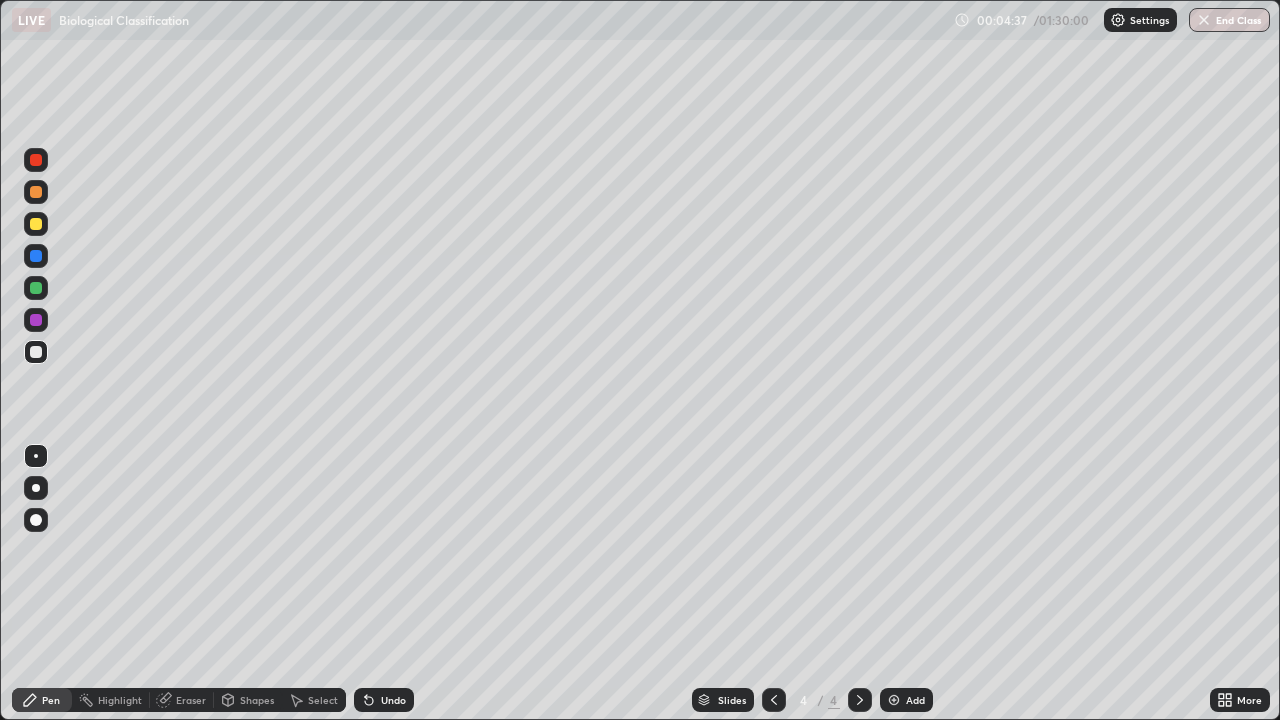 click at bounding box center [36, 288] 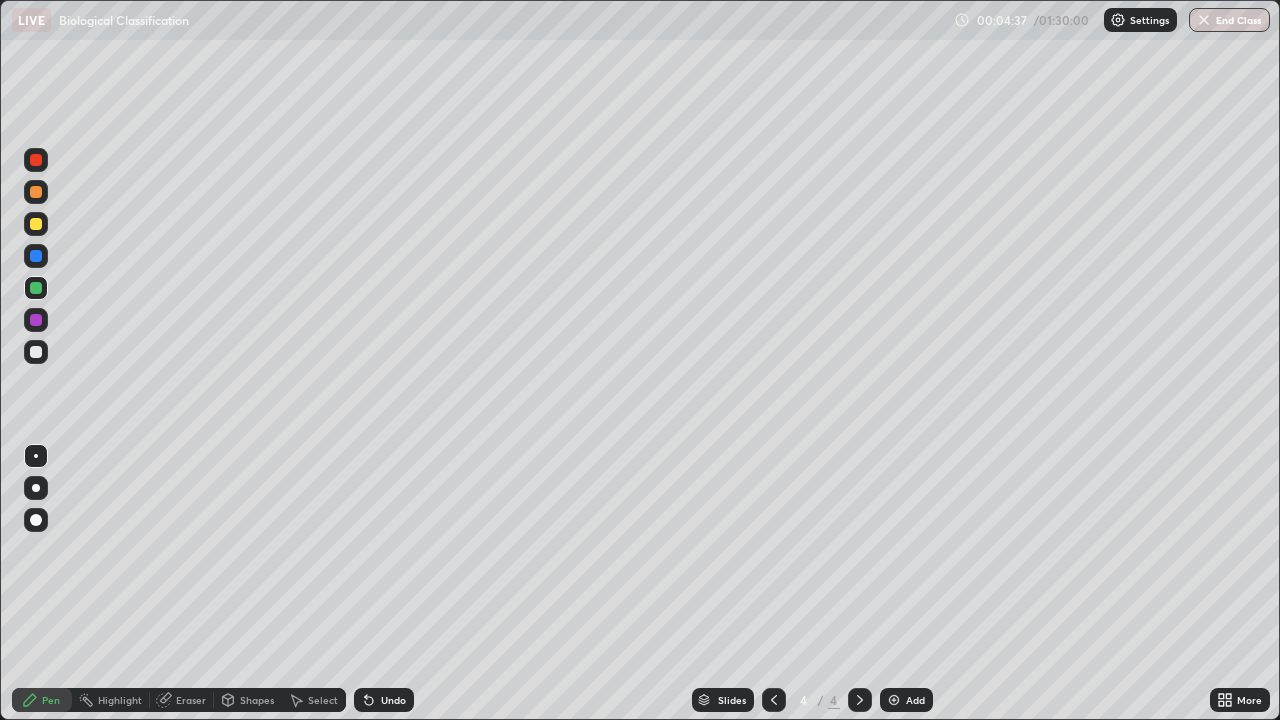 click at bounding box center [36, 352] 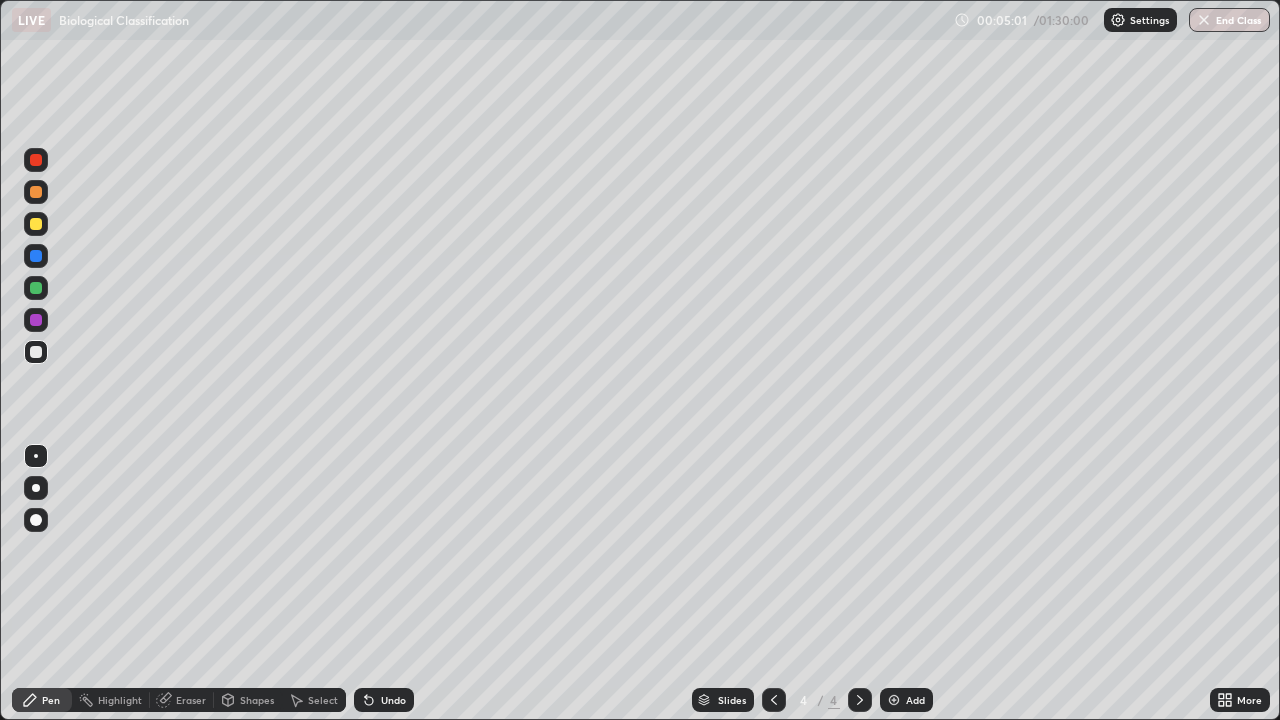click at bounding box center [36, 288] 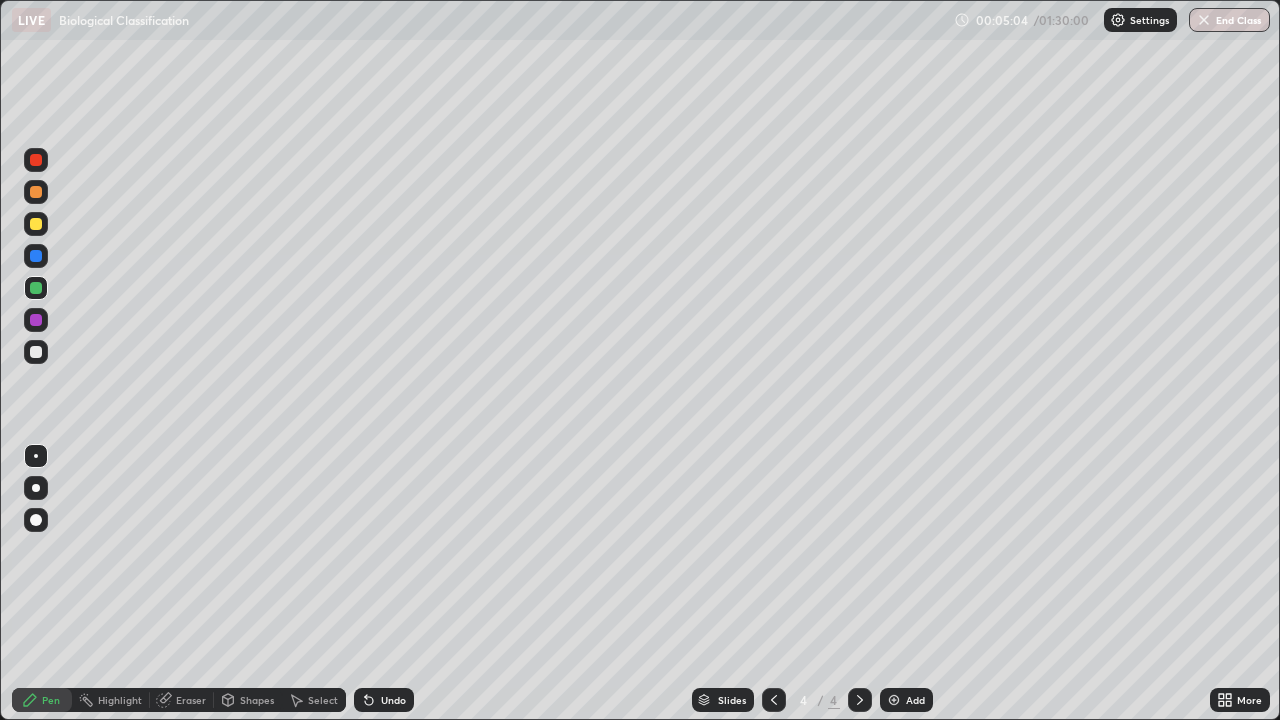 click at bounding box center (36, 352) 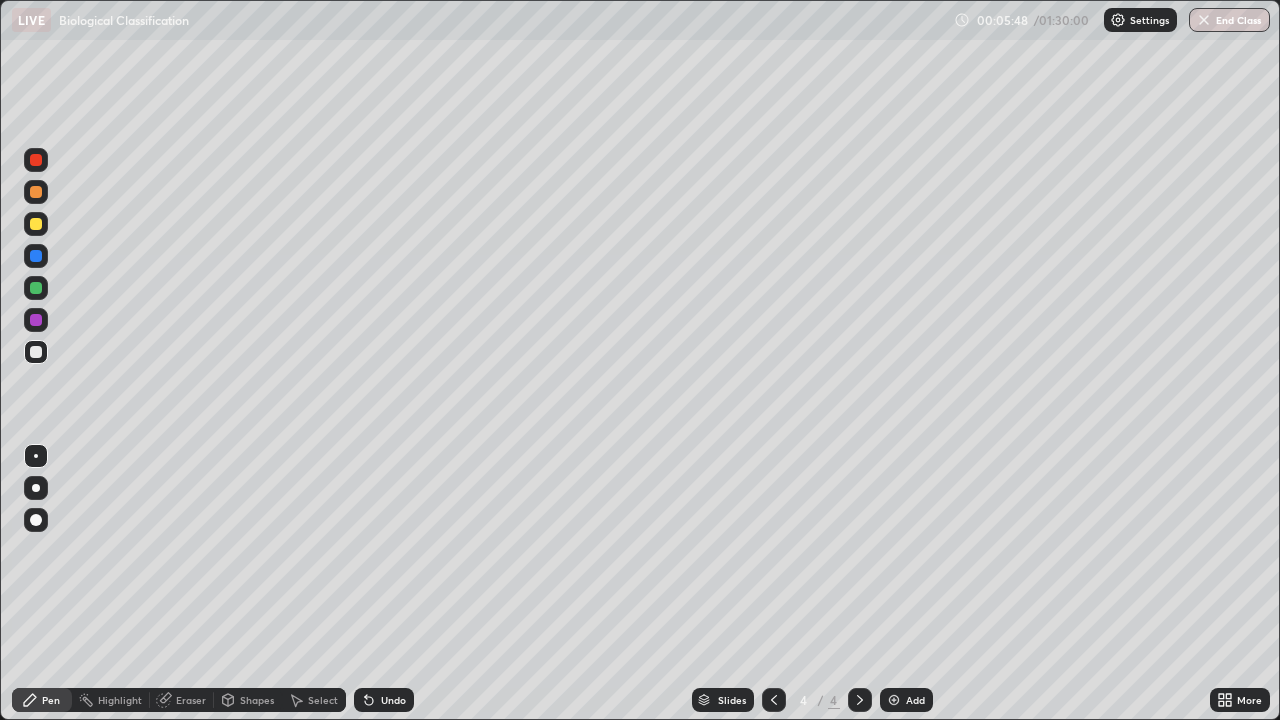 click 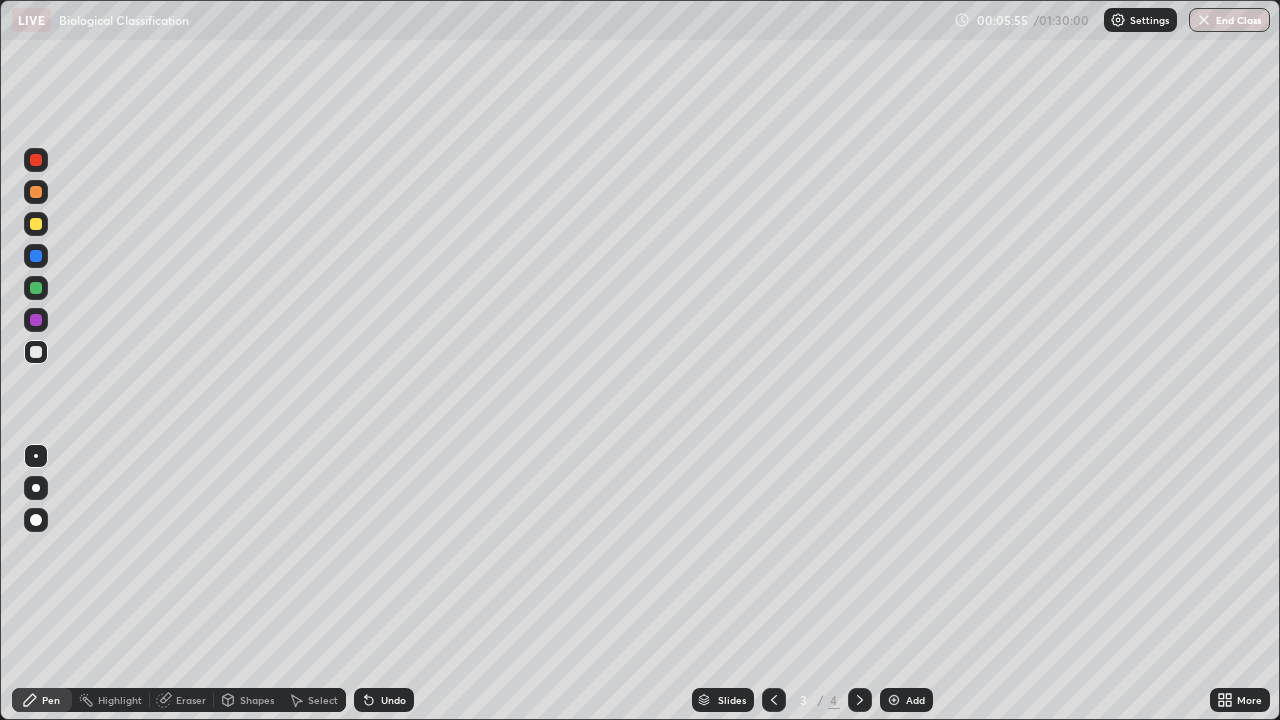 click 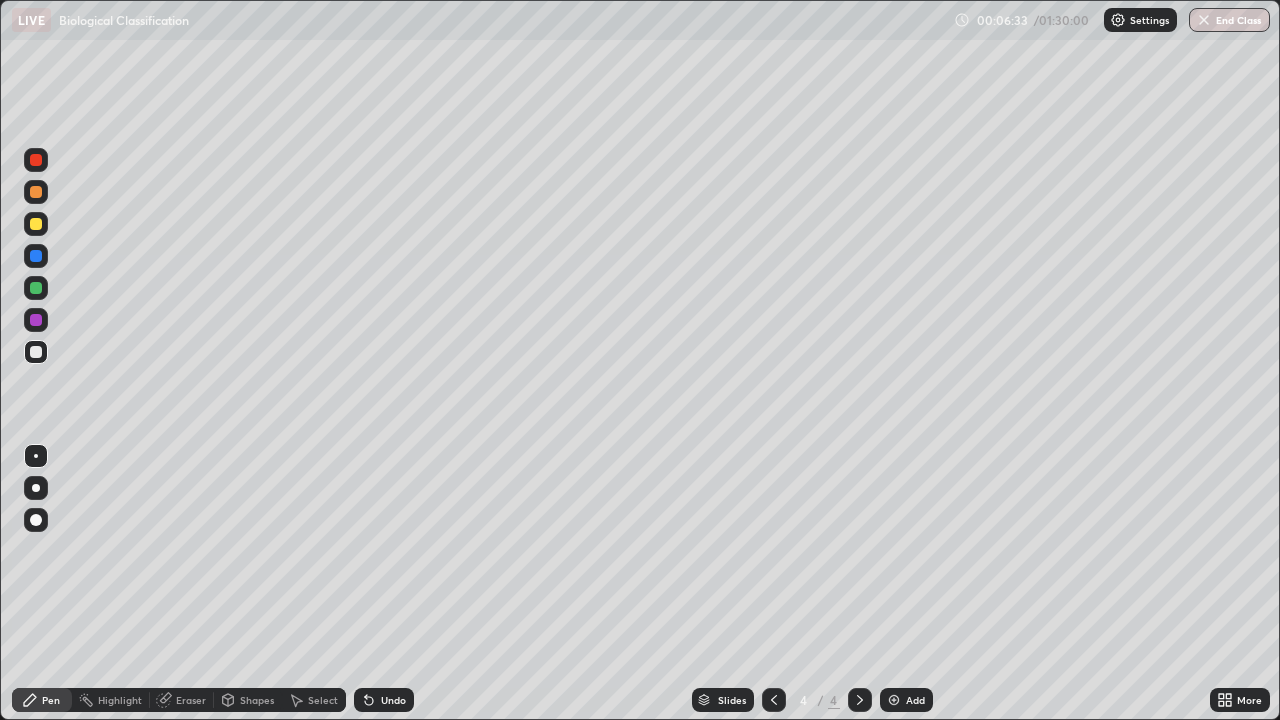 click at bounding box center [36, 288] 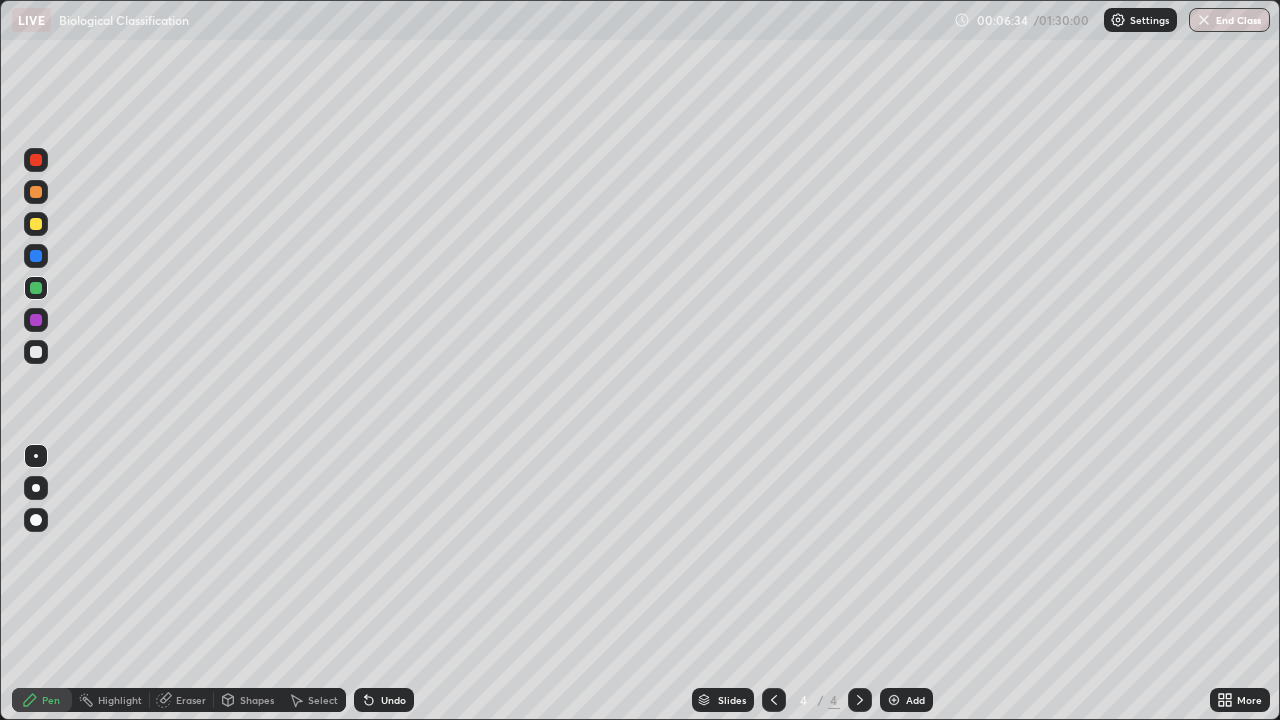 click at bounding box center [36, 224] 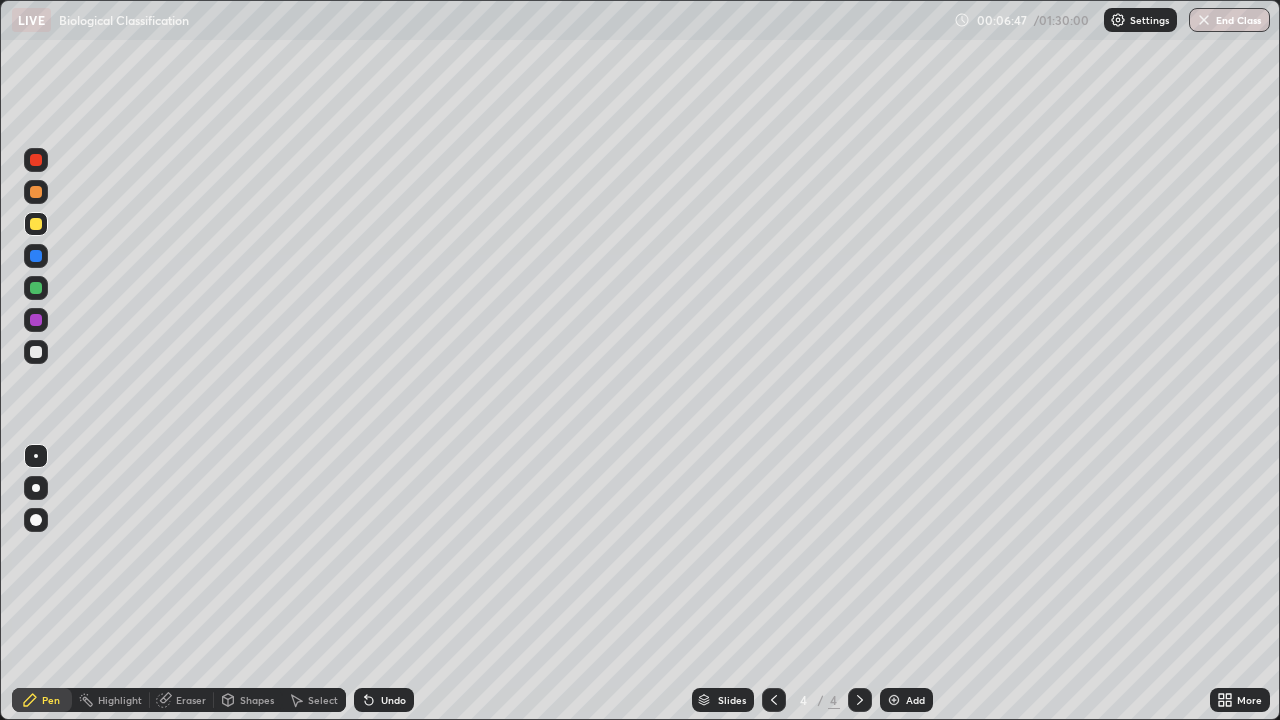 click at bounding box center [36, 456] 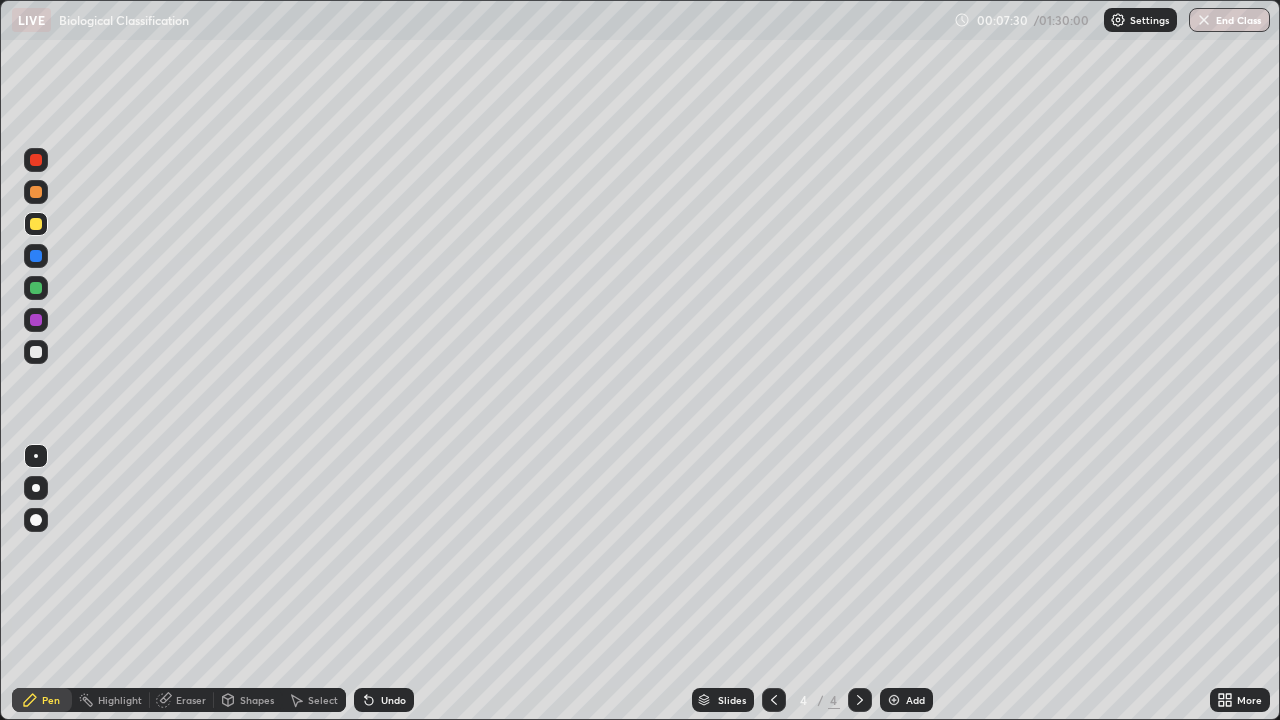 click at bounding box center (894, 700) 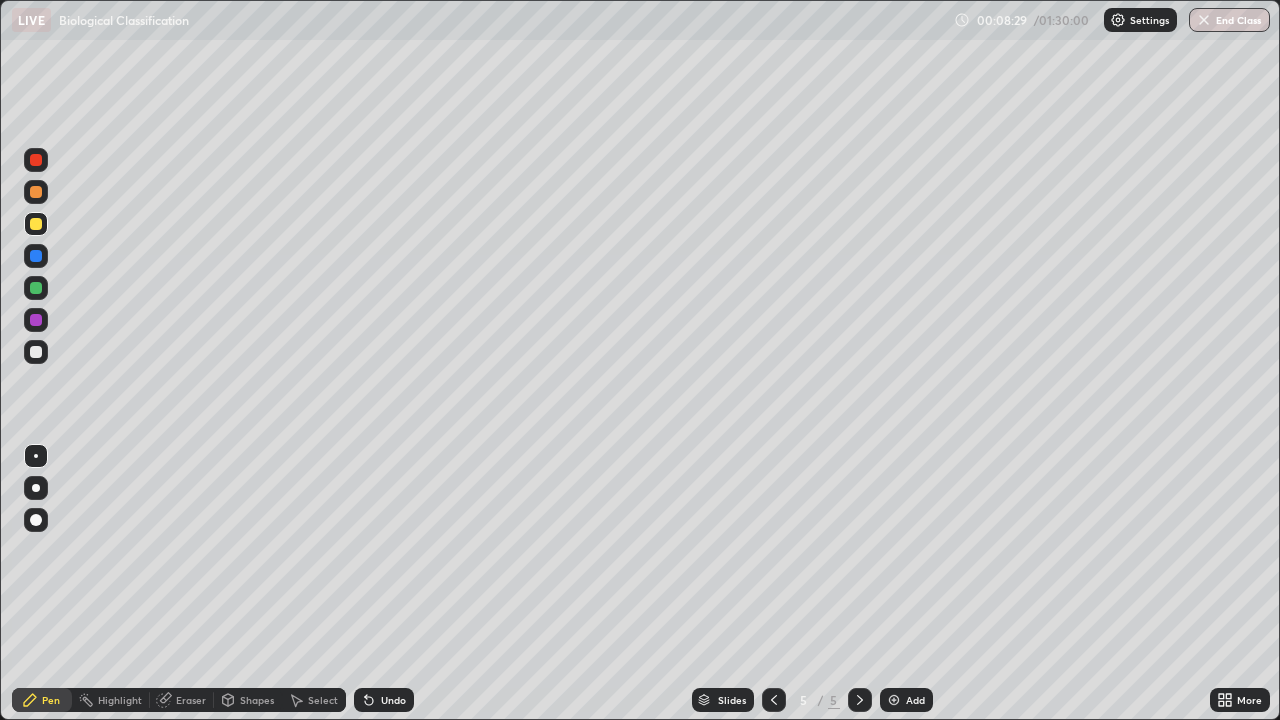 click at bounding box center (774, 700) 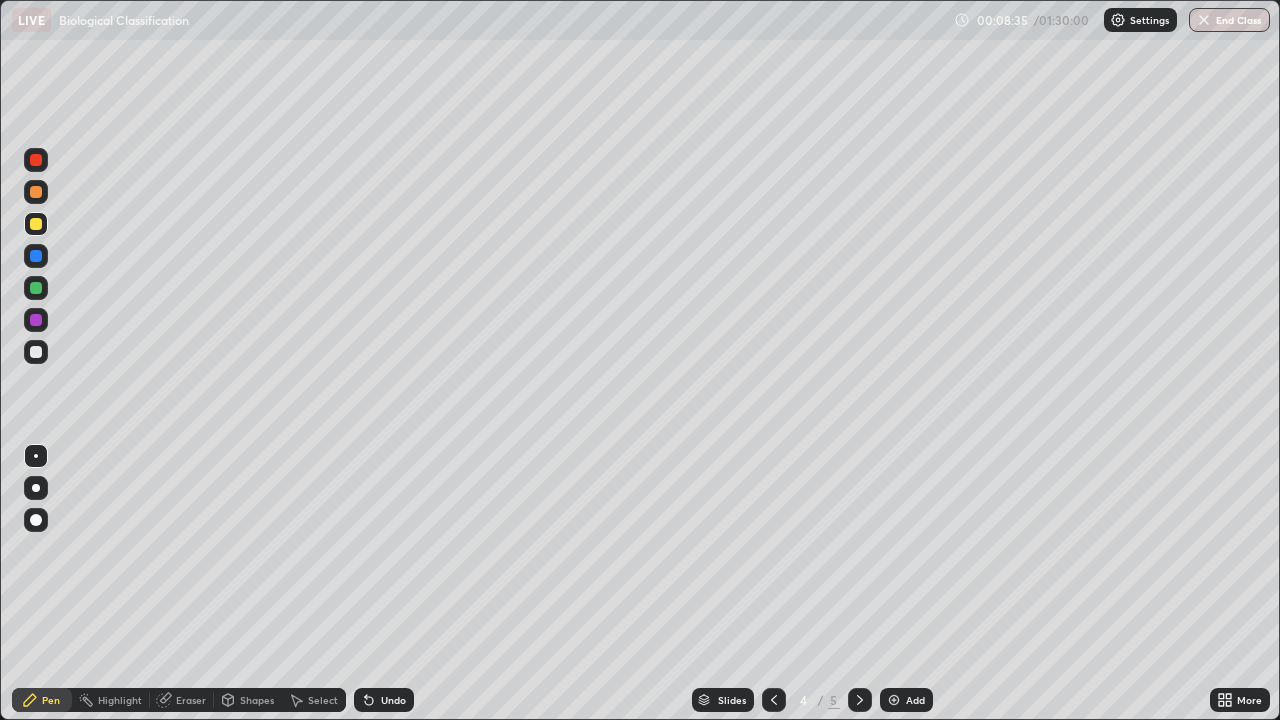 click 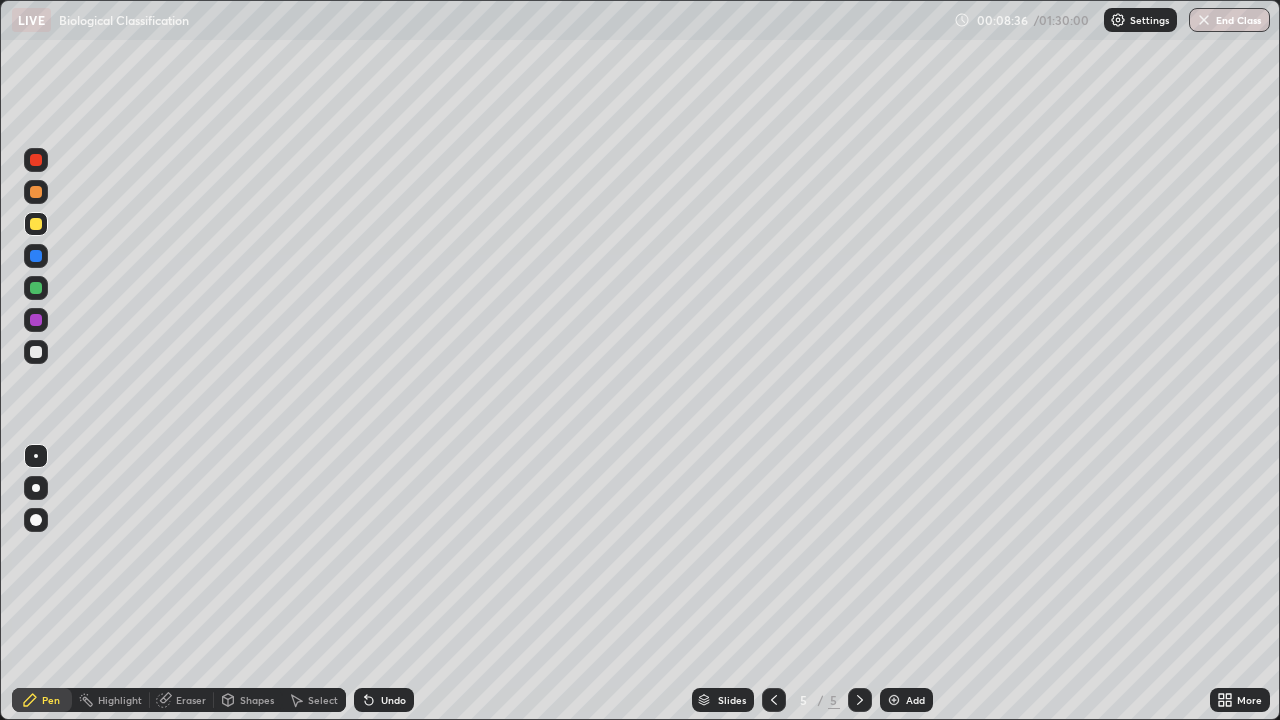 click at bounding box center [36, 352] 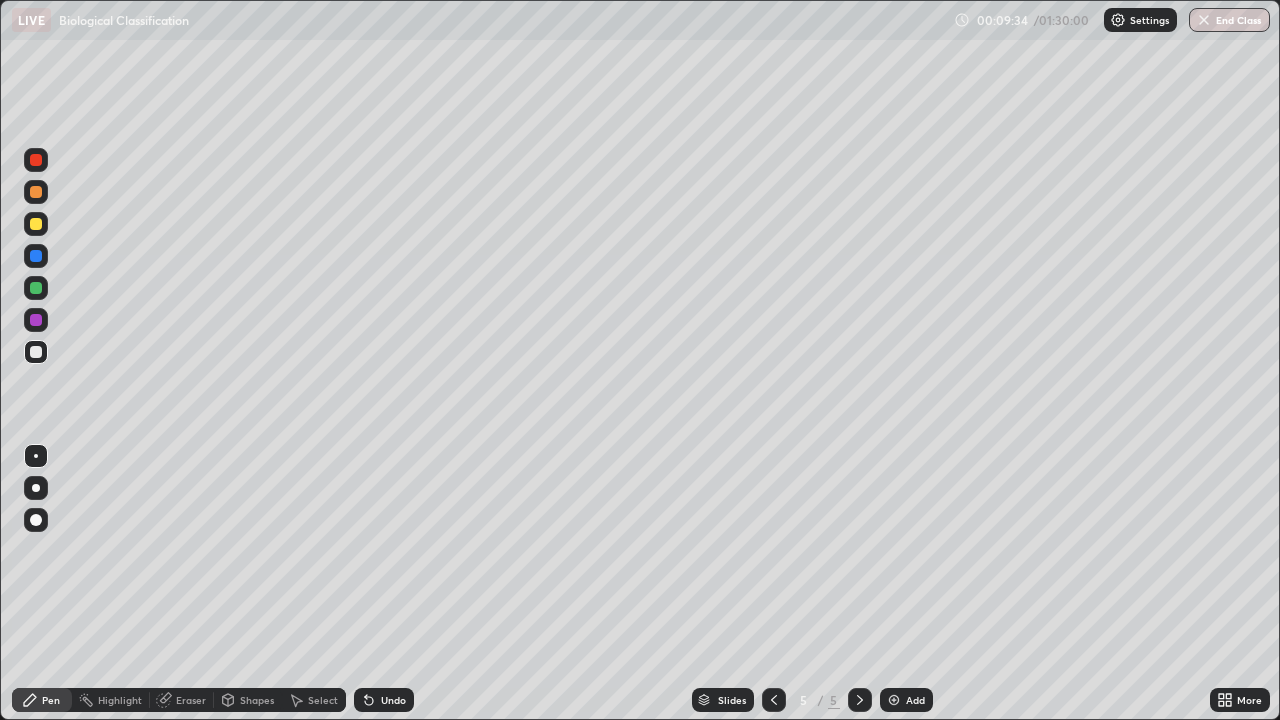 click at bounding box center (36, 352) 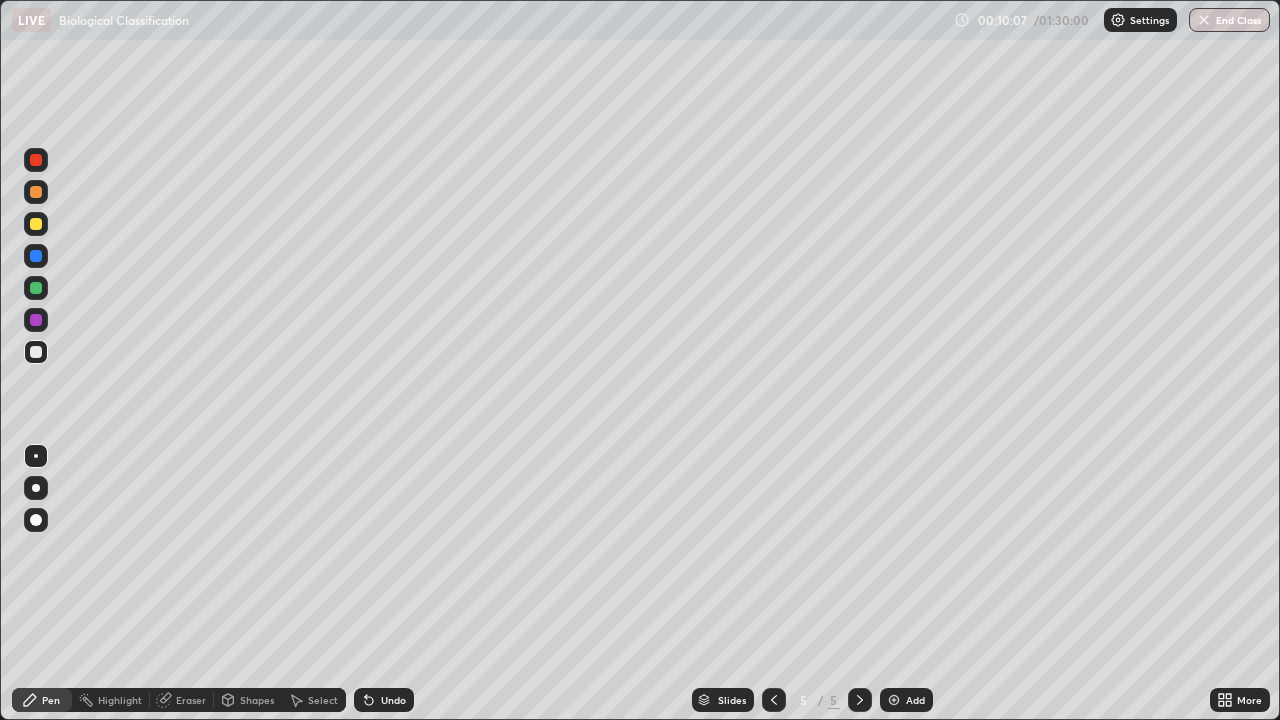 click at bounding box center (36, 288) 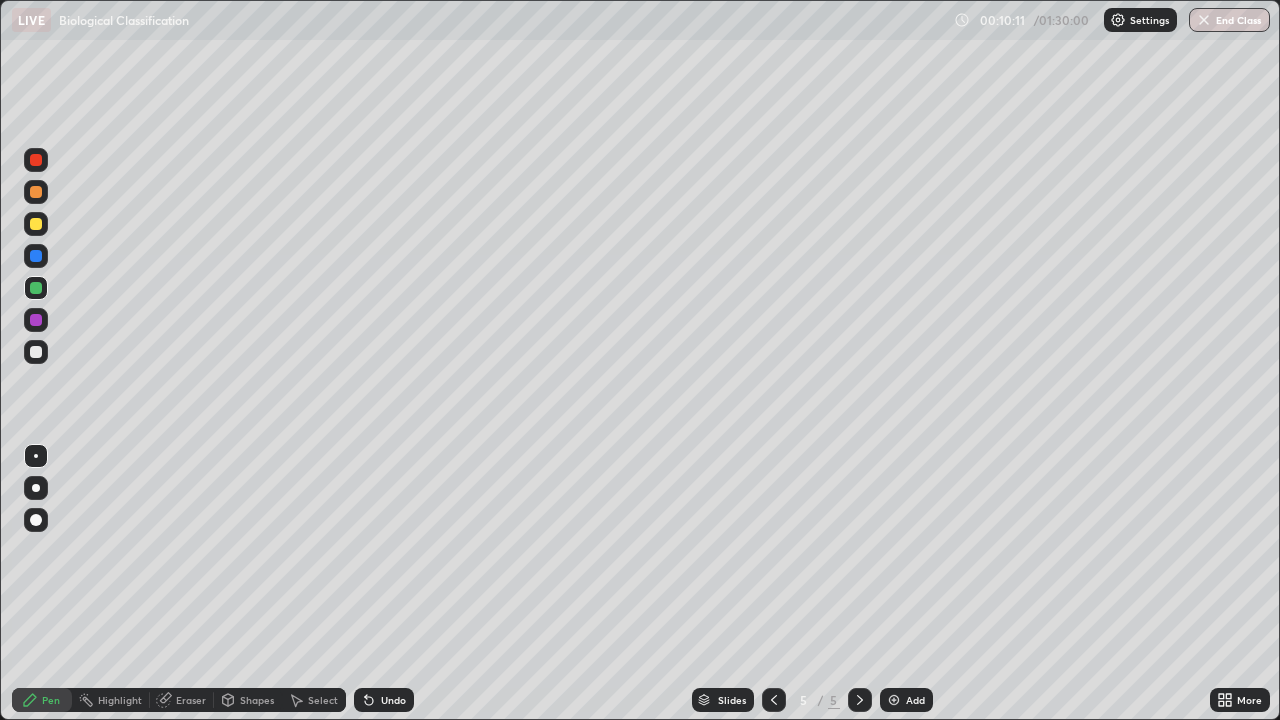 click at bounding box center (36, 192) 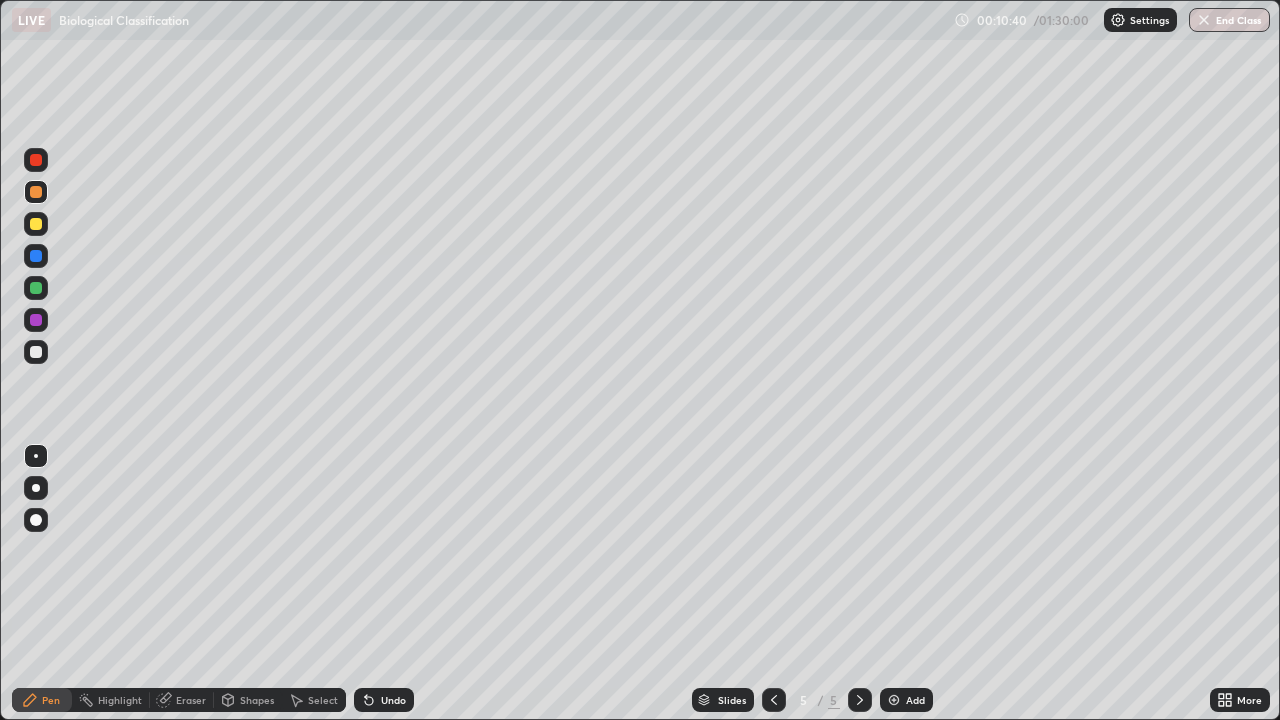 click at bounding box center [36, 224] 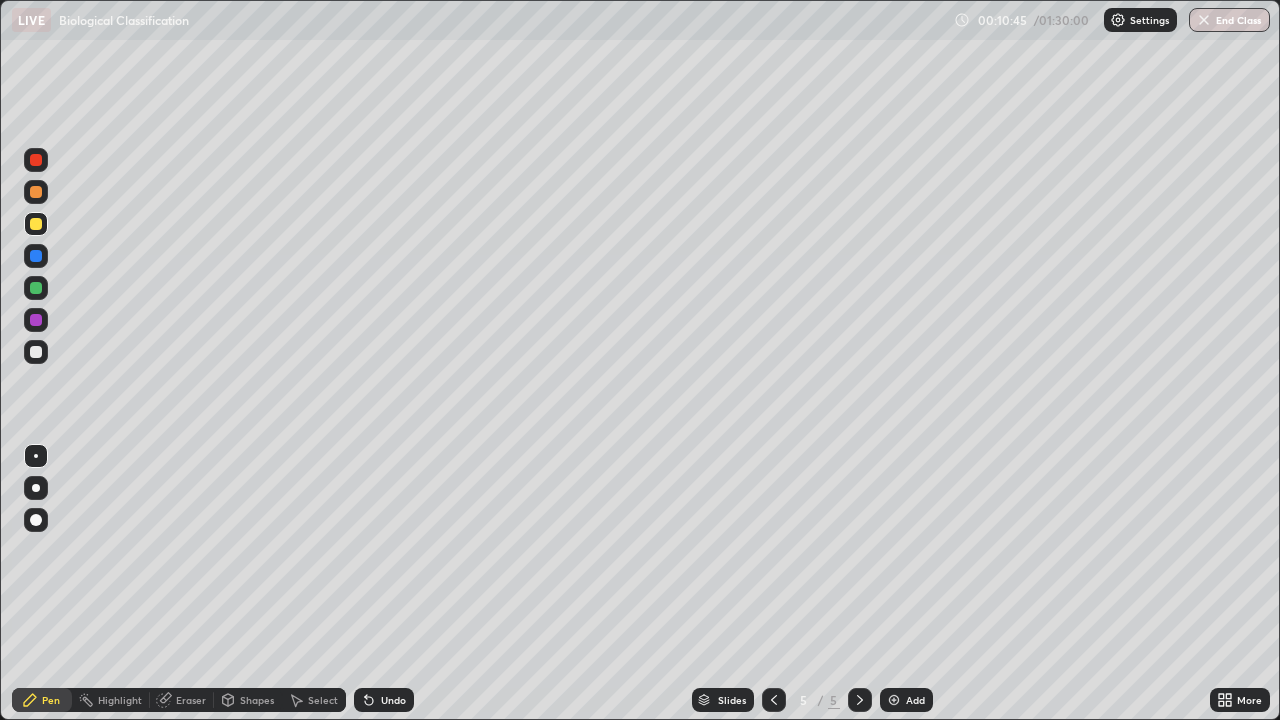click at bounding box center (894, 700) 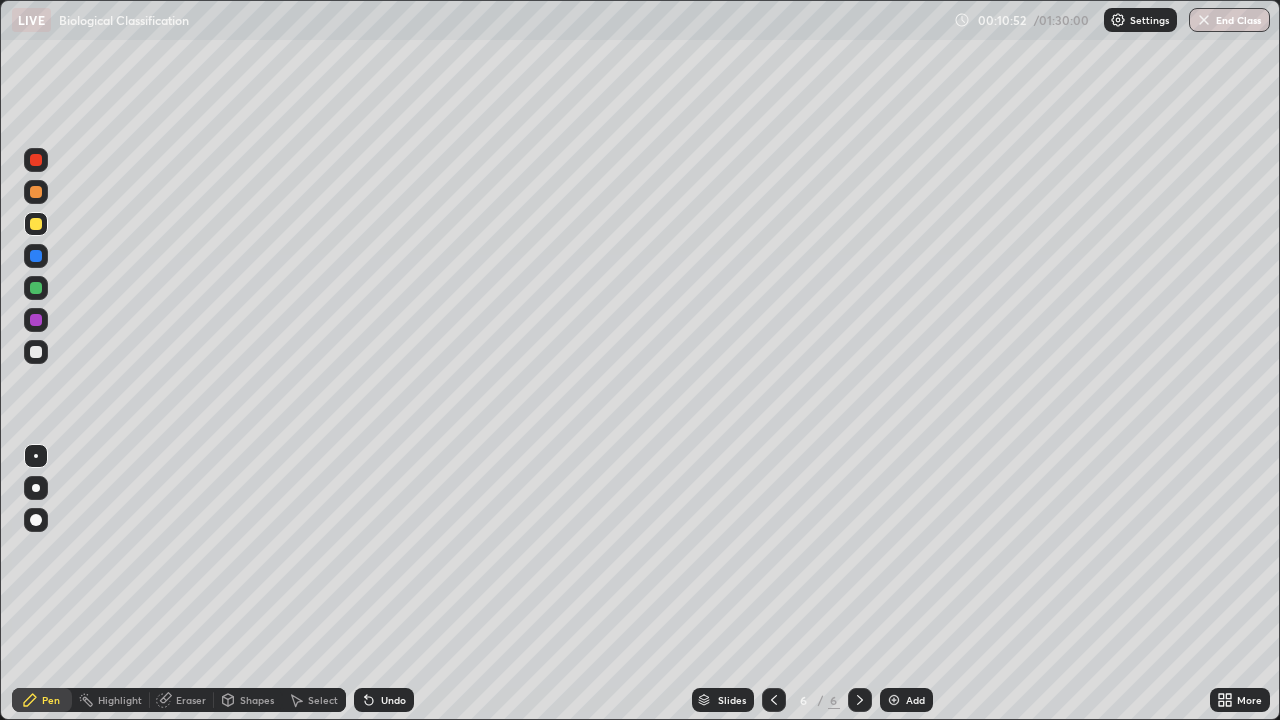 click at bounding box center [36, 352] 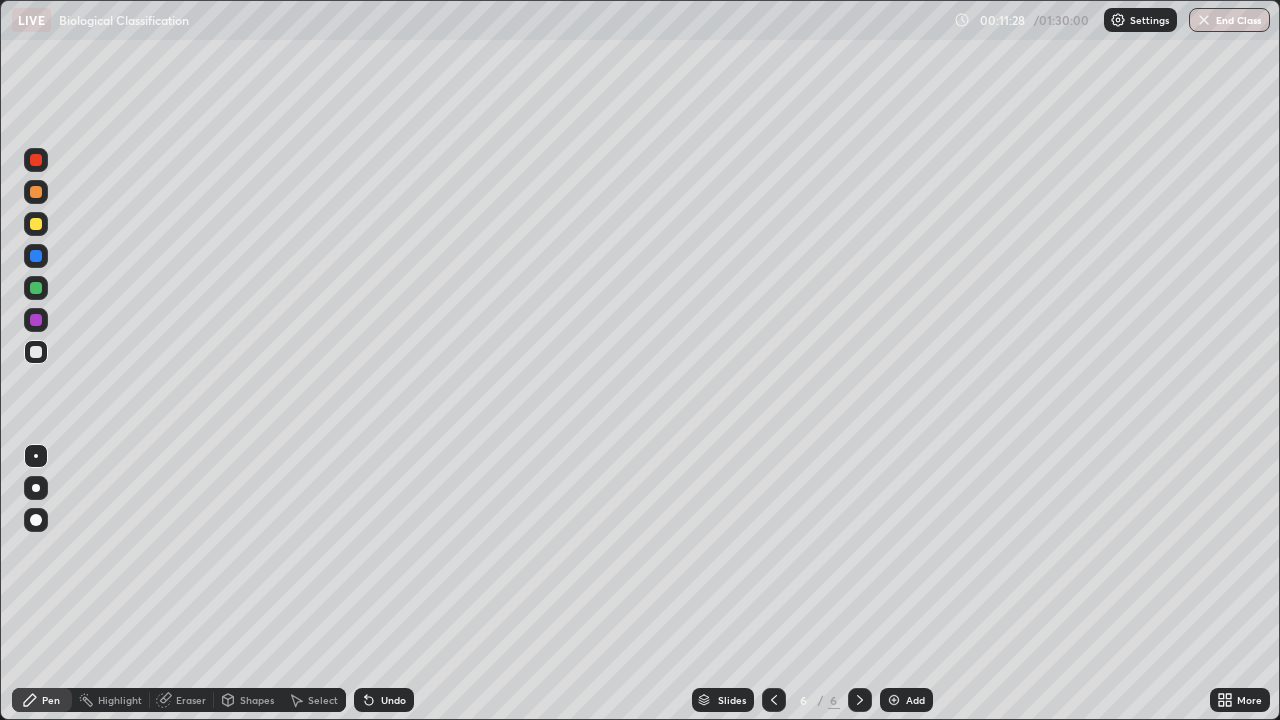 click at bounding box center (36, 224) 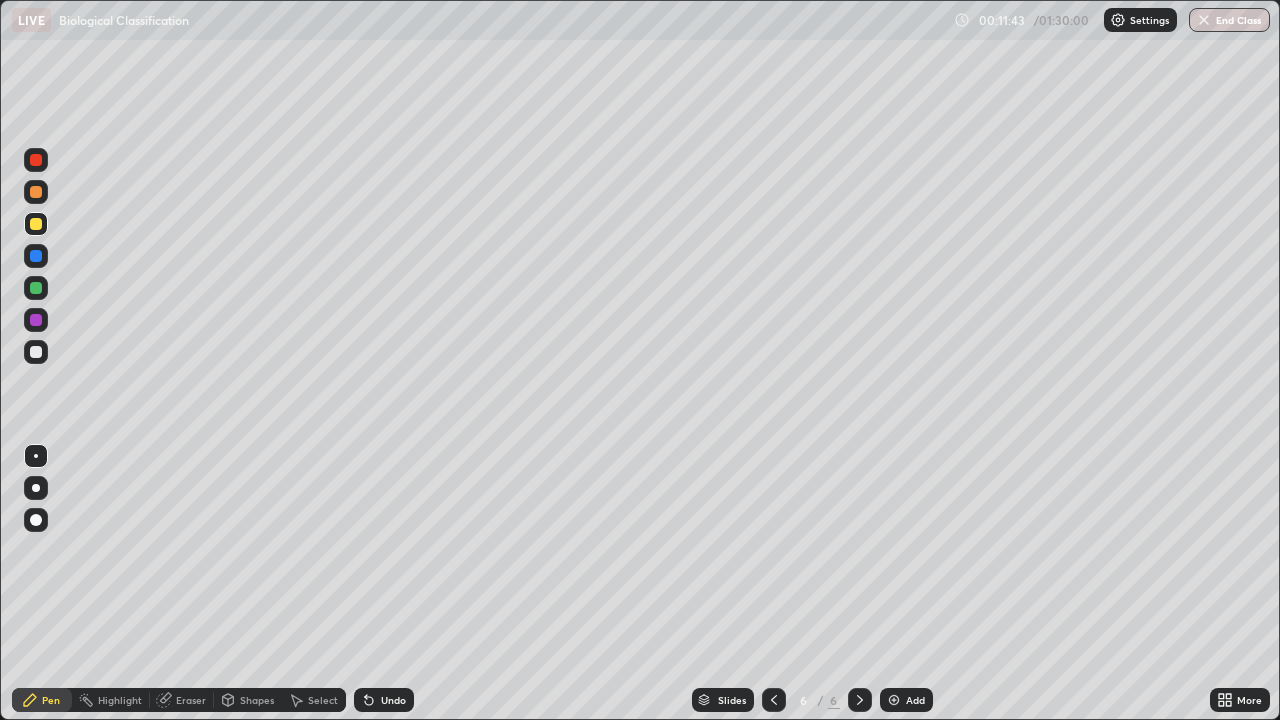 click on "Undo" at bounding box center [384, 700] 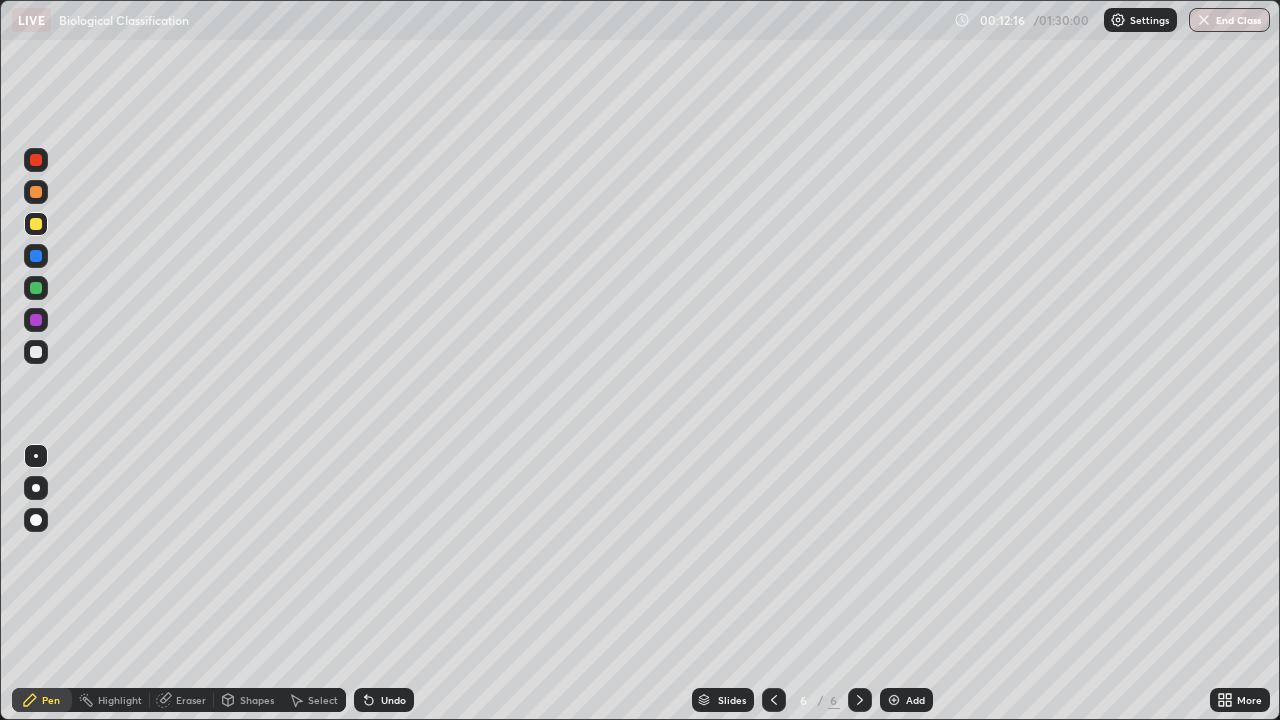 click on "Undo" at bounding box center [393, 700] 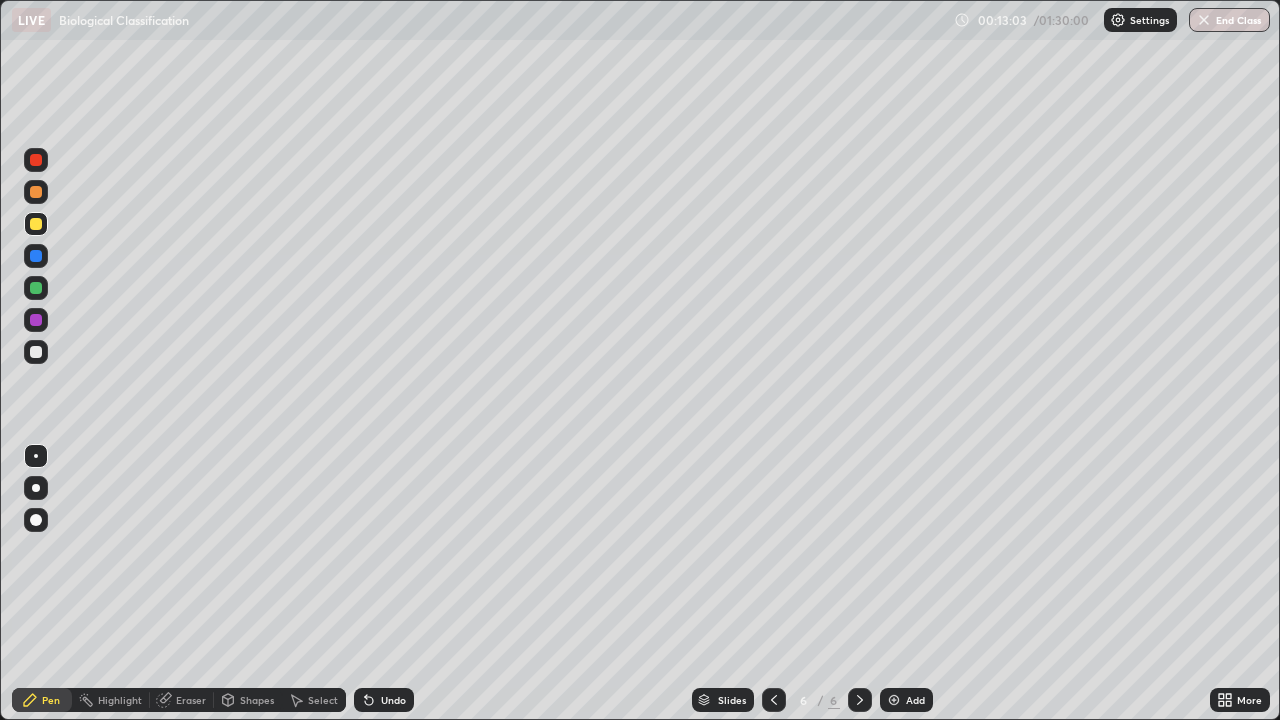 click 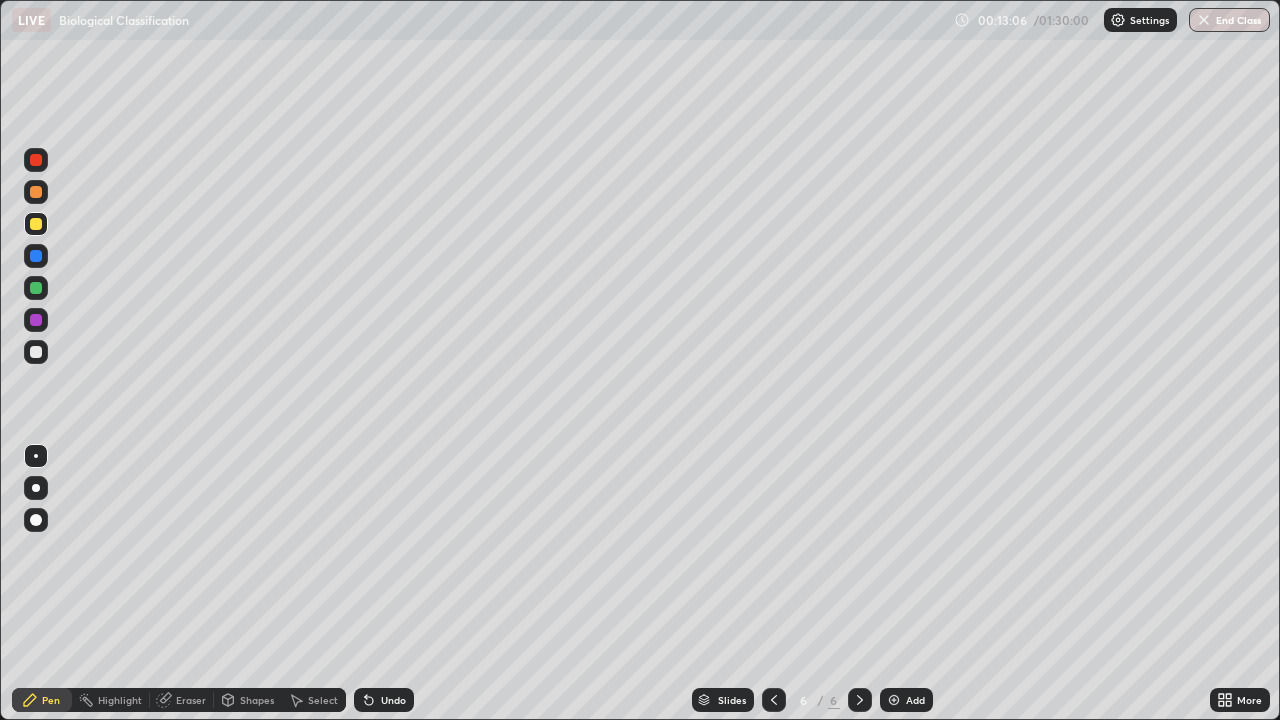 click at bounding box center (894, 700) 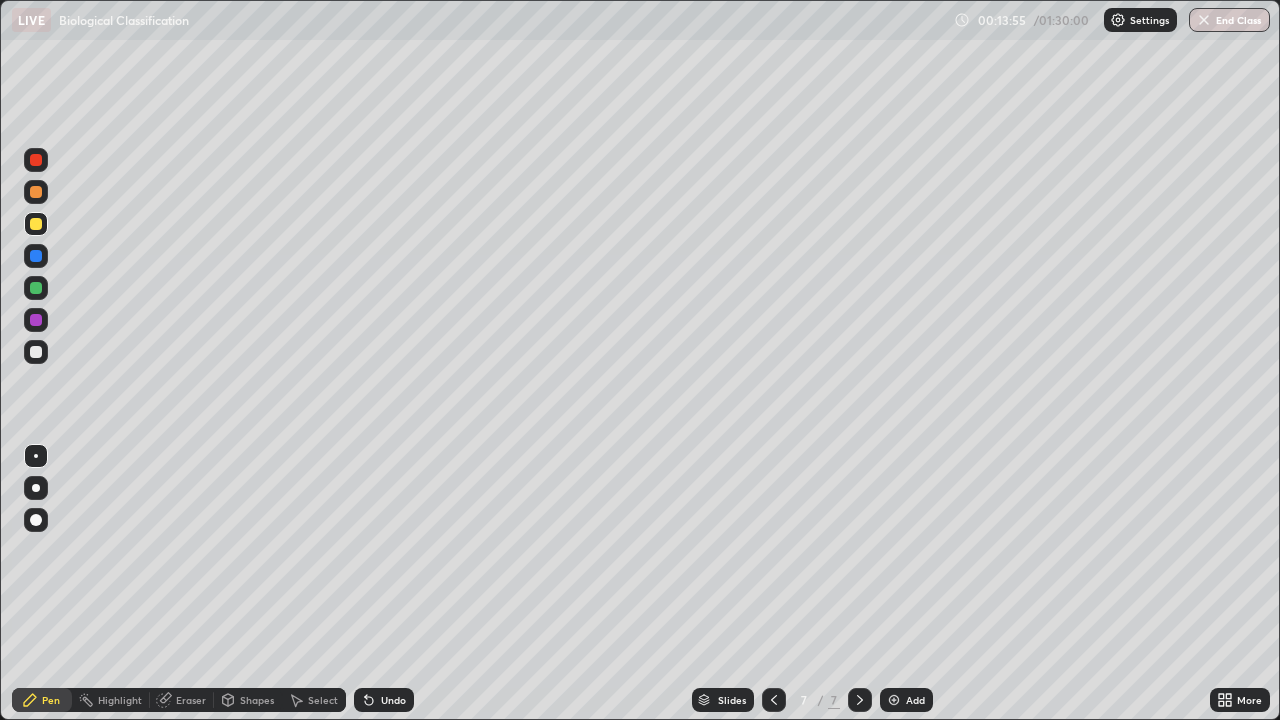 click at bounding box center [36, 224] 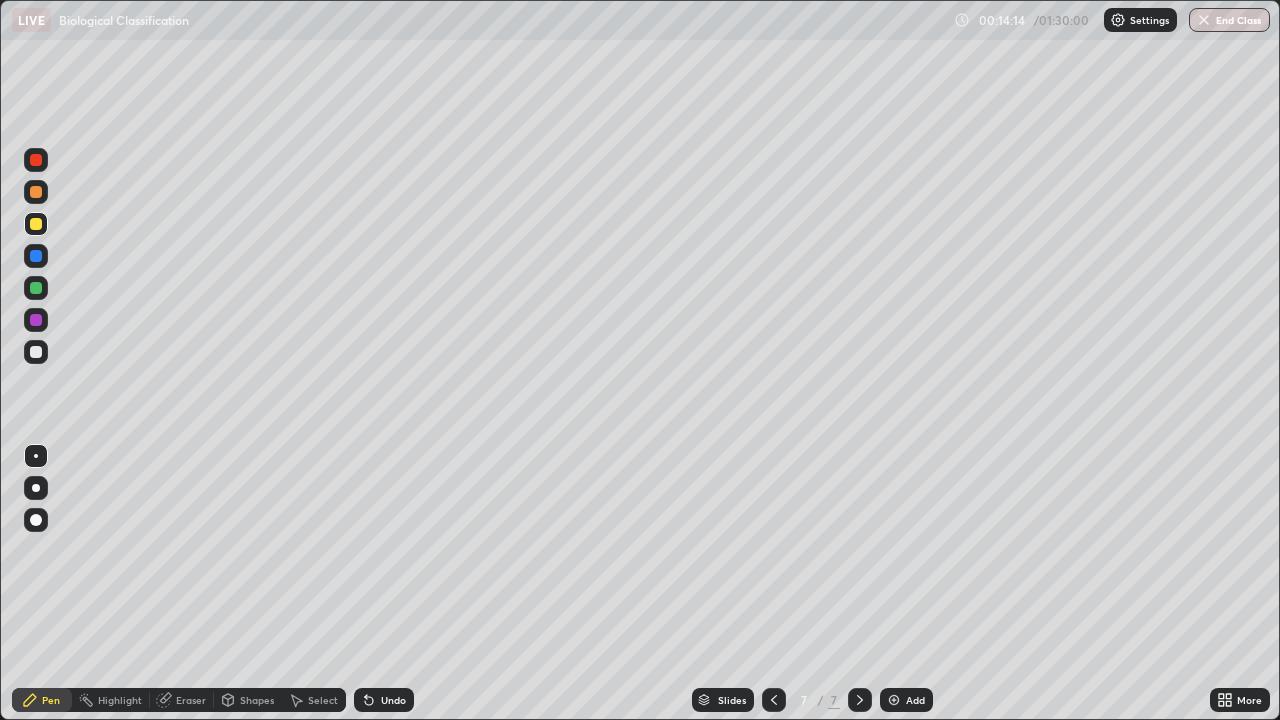 click at bounding box center (36, 288) 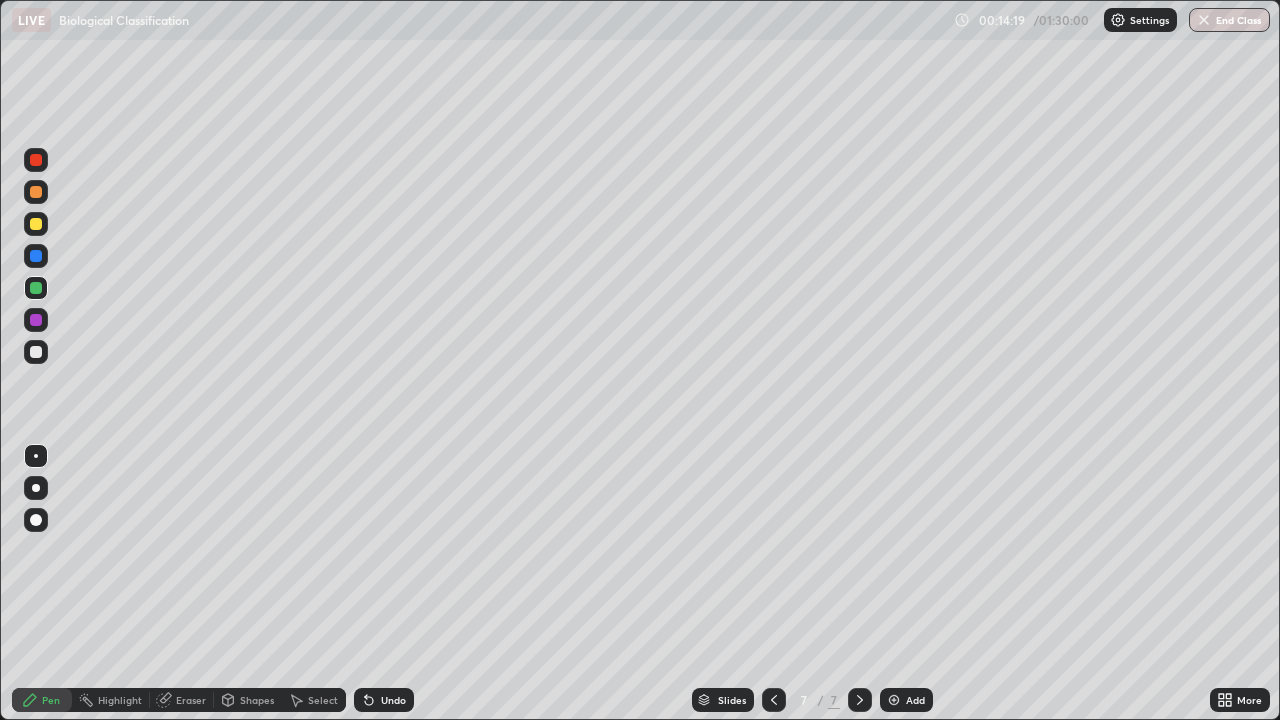 click at bounding box center (36, 288) 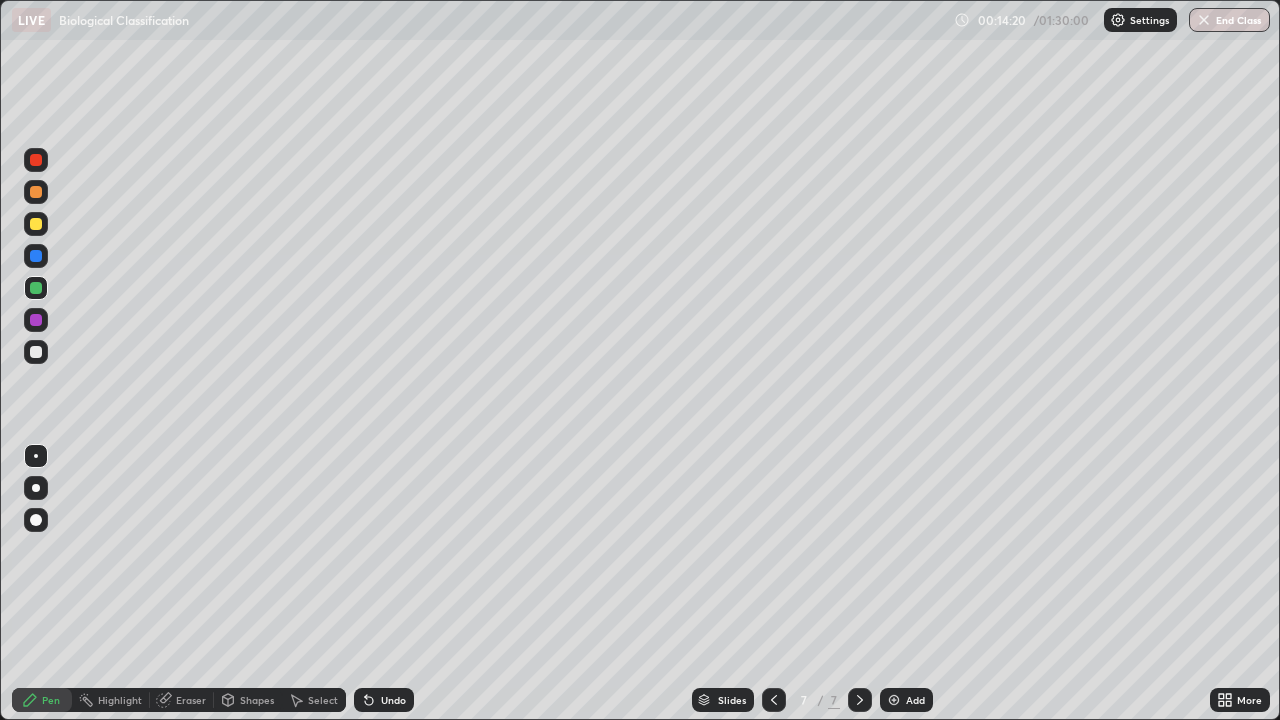 click at bounding box center (36, 224) 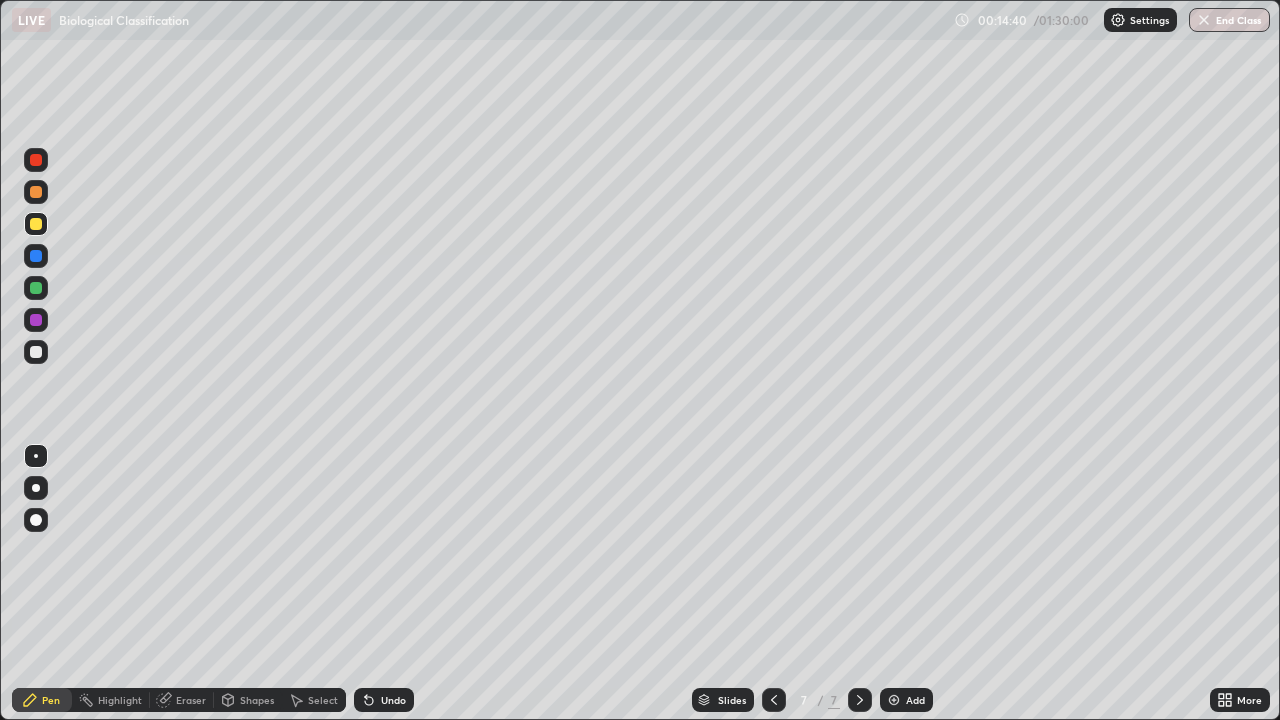 click at bounding box center [36, 352] 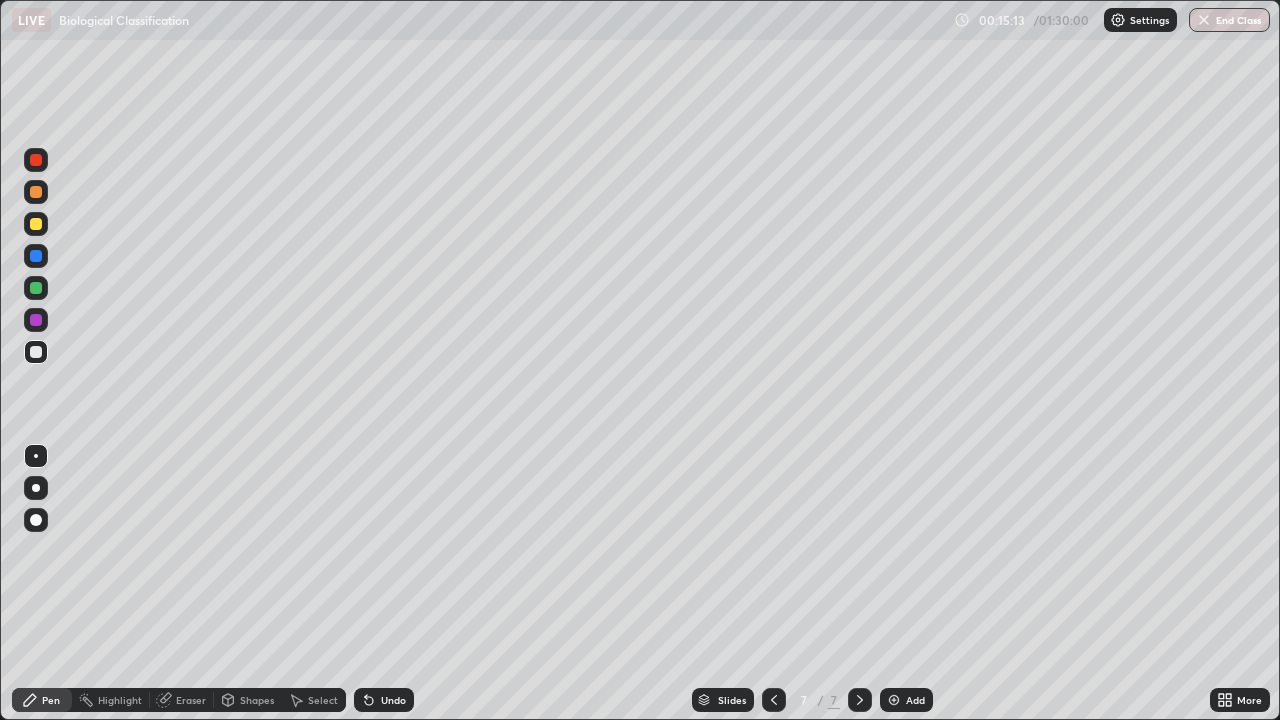 click at bounding box center [36, 160] 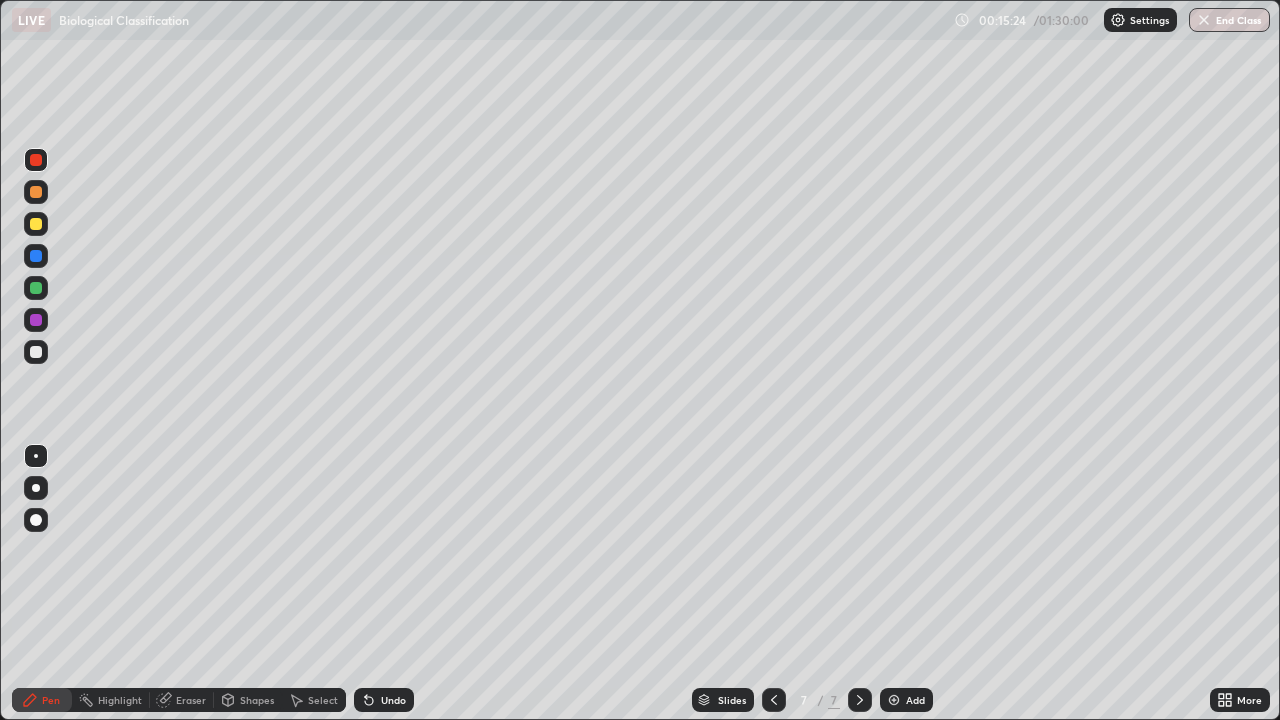 click at bounding box center [36, 288] 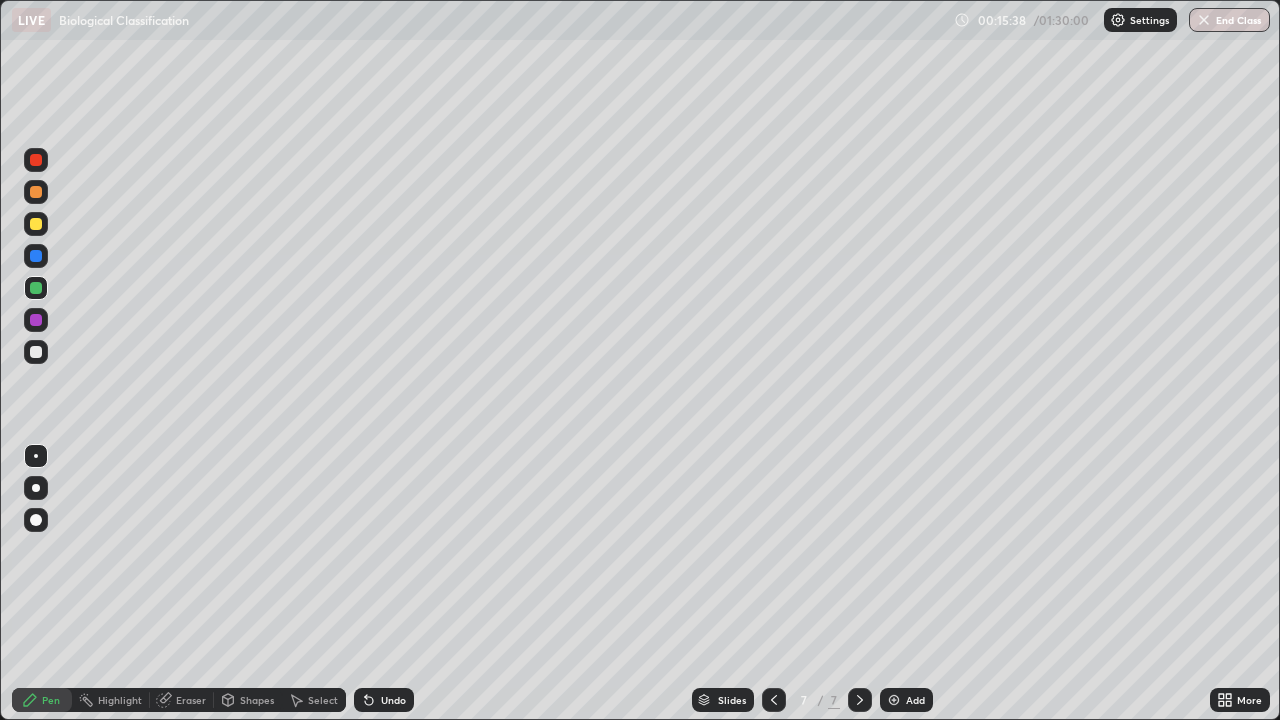 click on "Eraser" at bounding box center (191, 700) 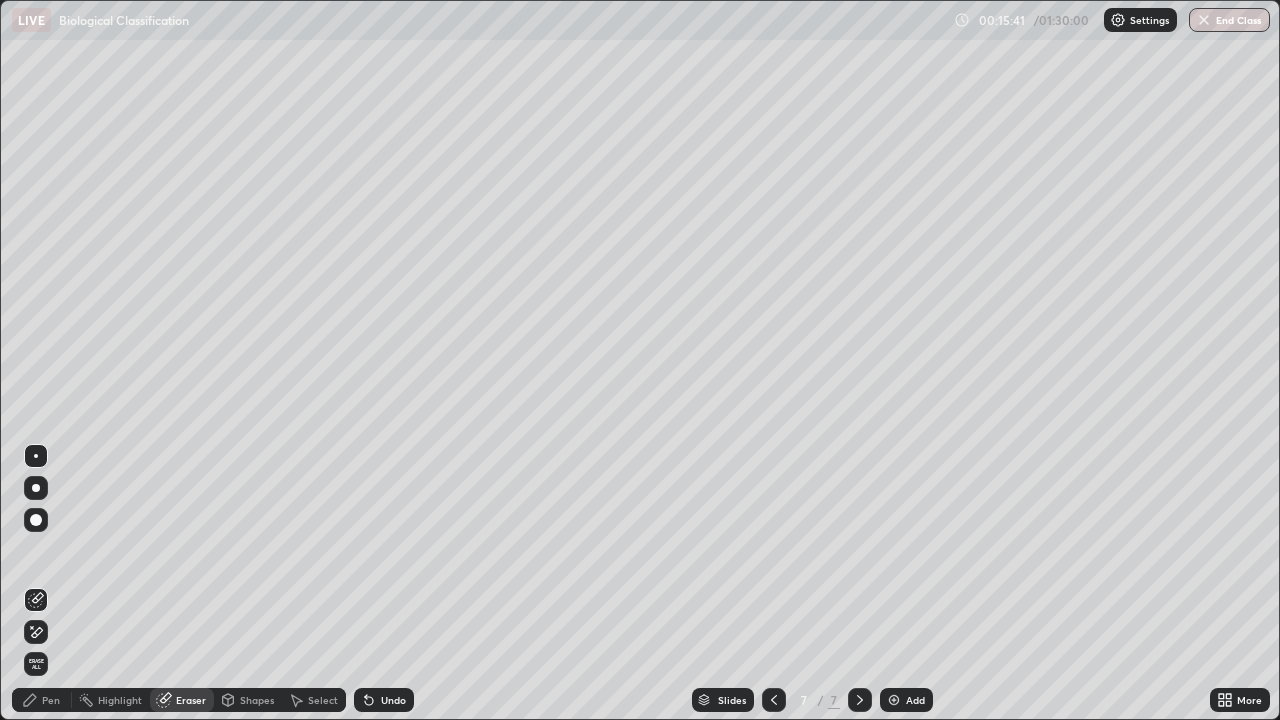 click on "Pen" at bounding box center [51, 700] 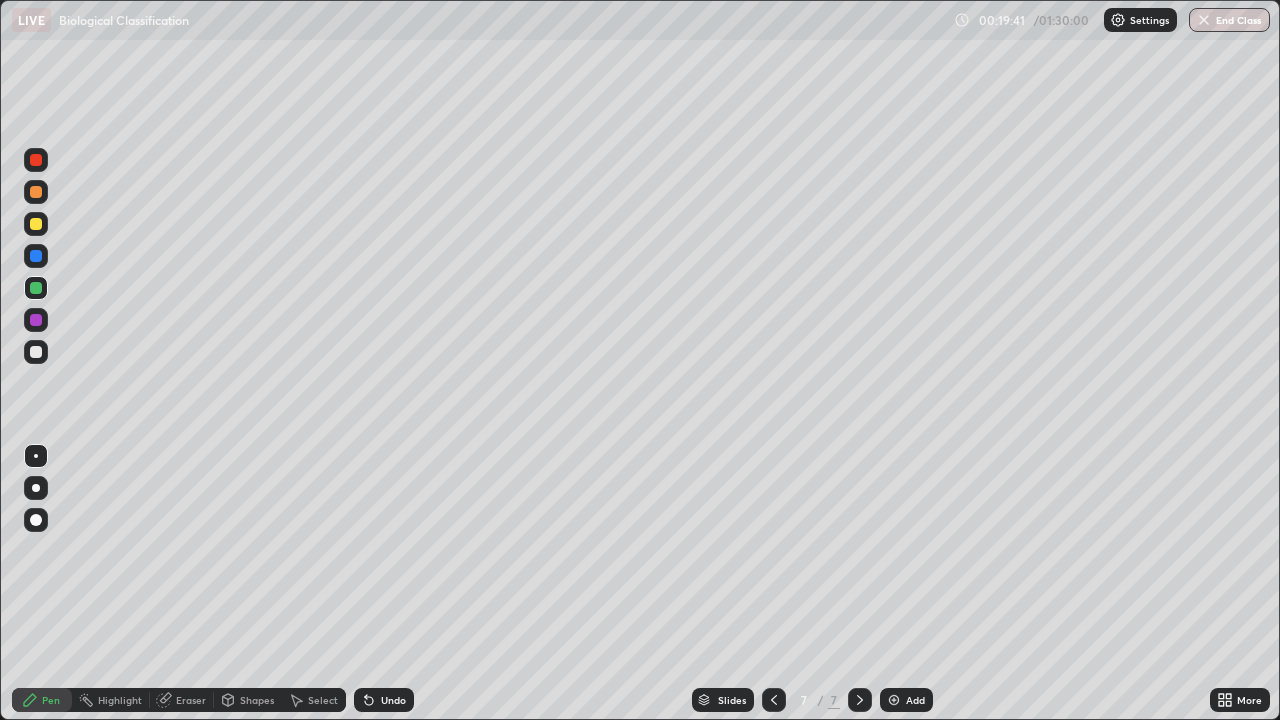 click at bounding box center [894, 700] 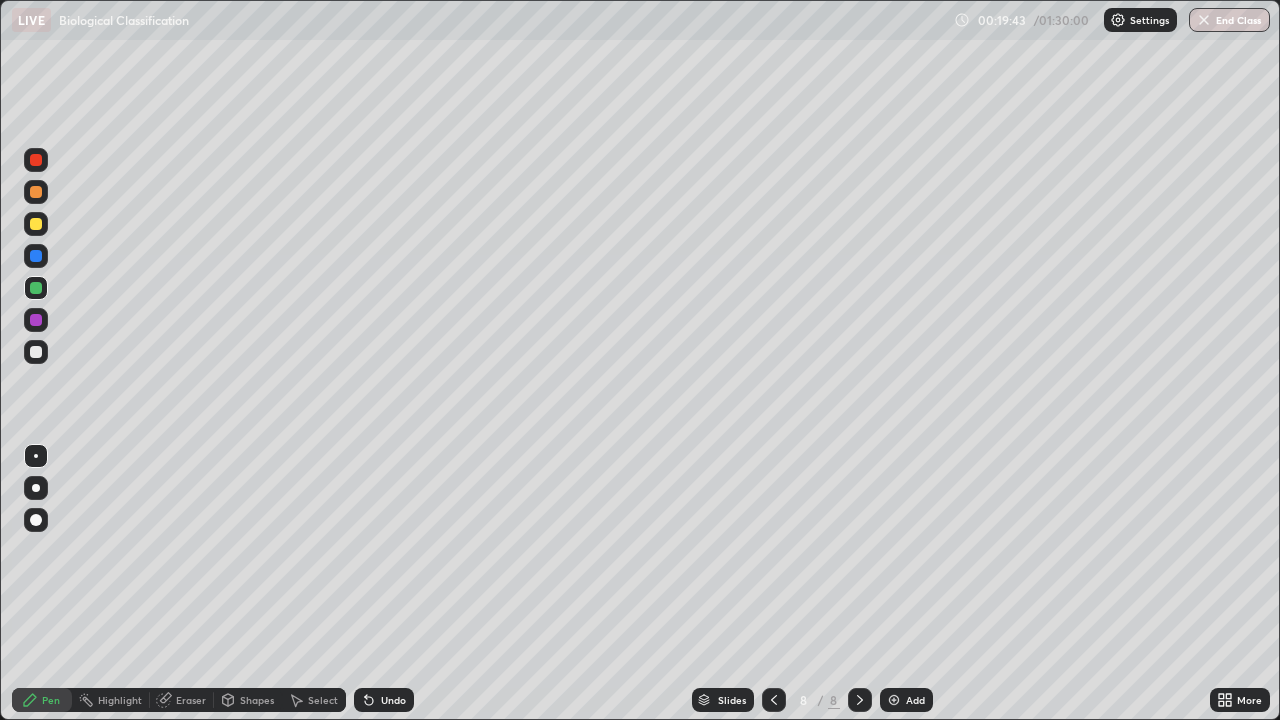 click at bounding box center [36, 352] 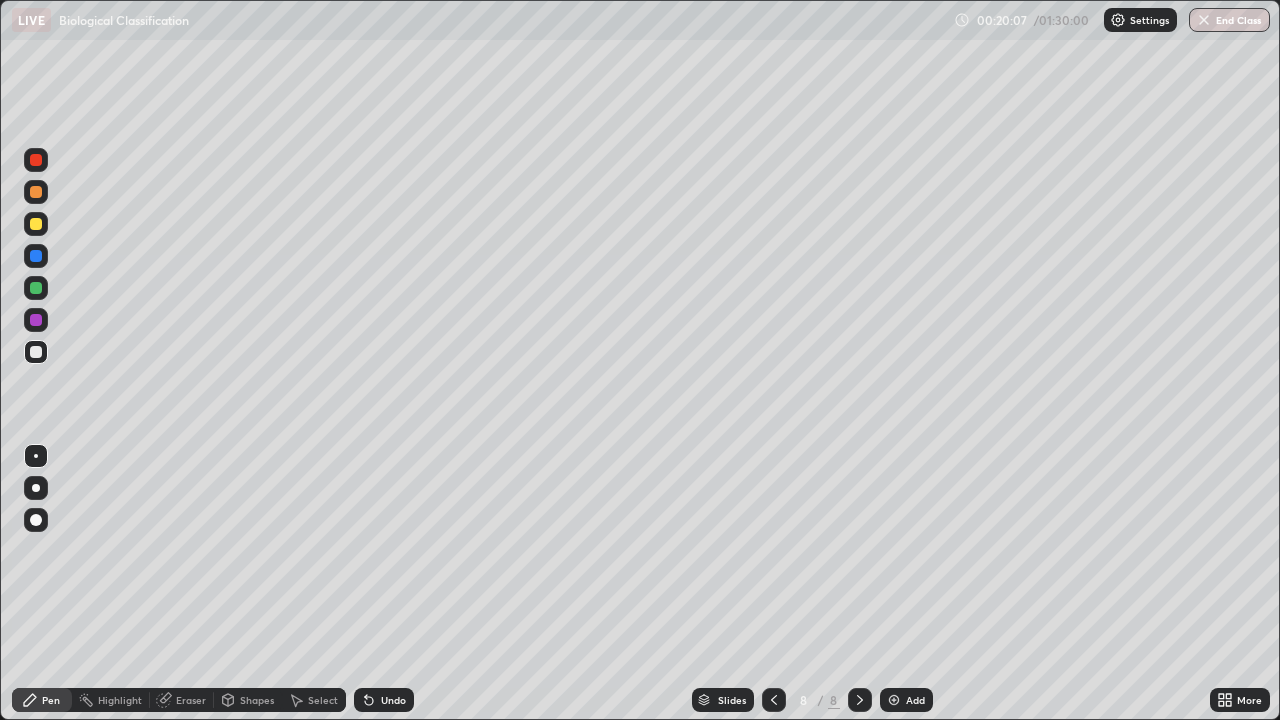 click at bounding box center [36, 320] 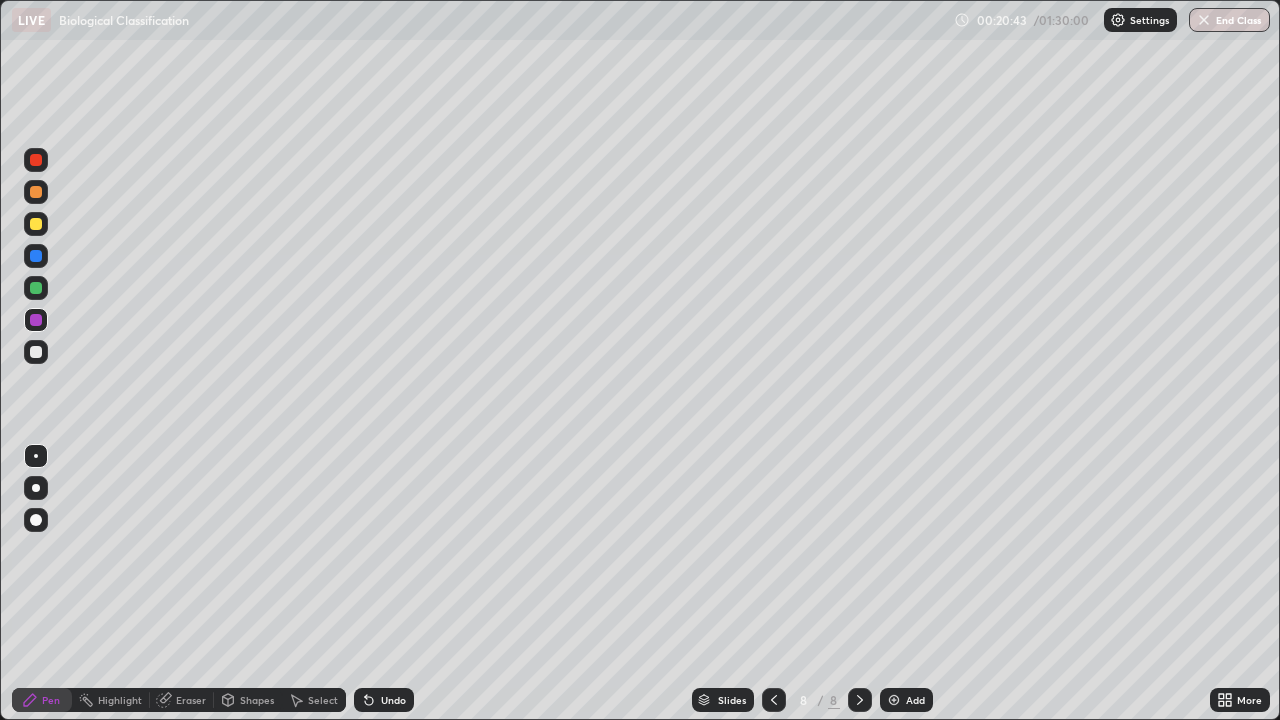 click at bounding box center (36, 352) 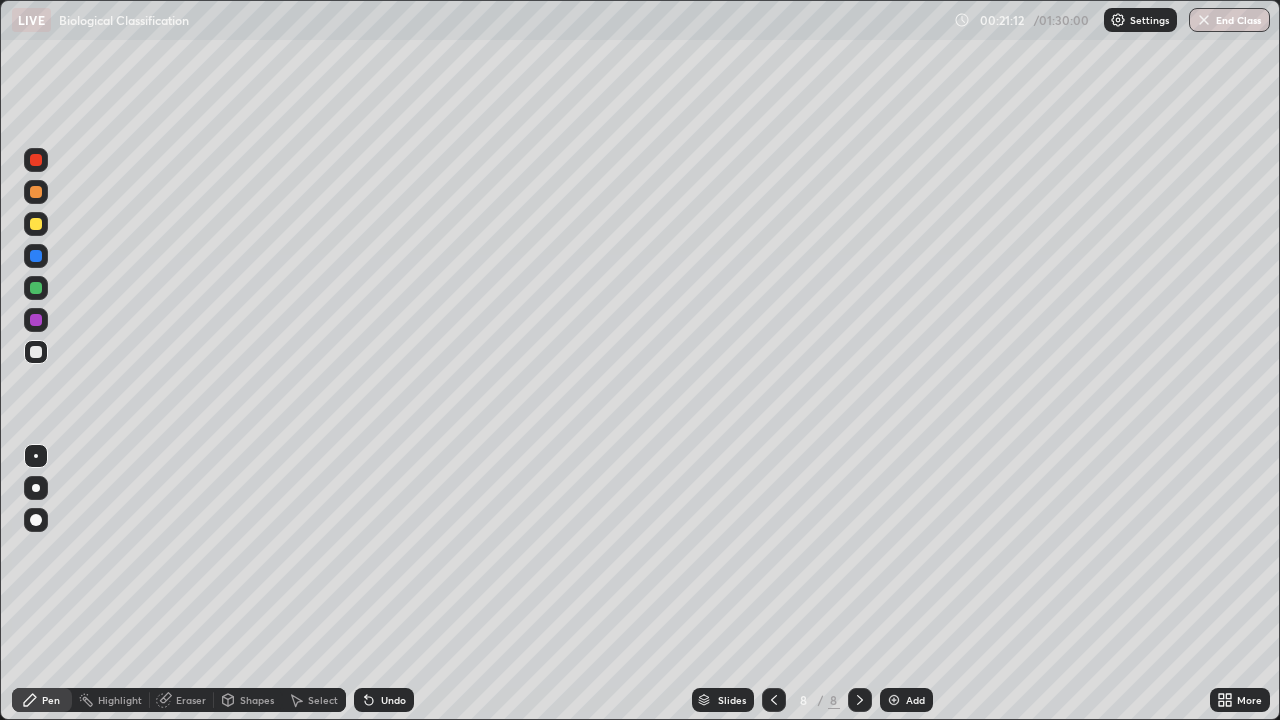 click at bounding box center (36, 224) 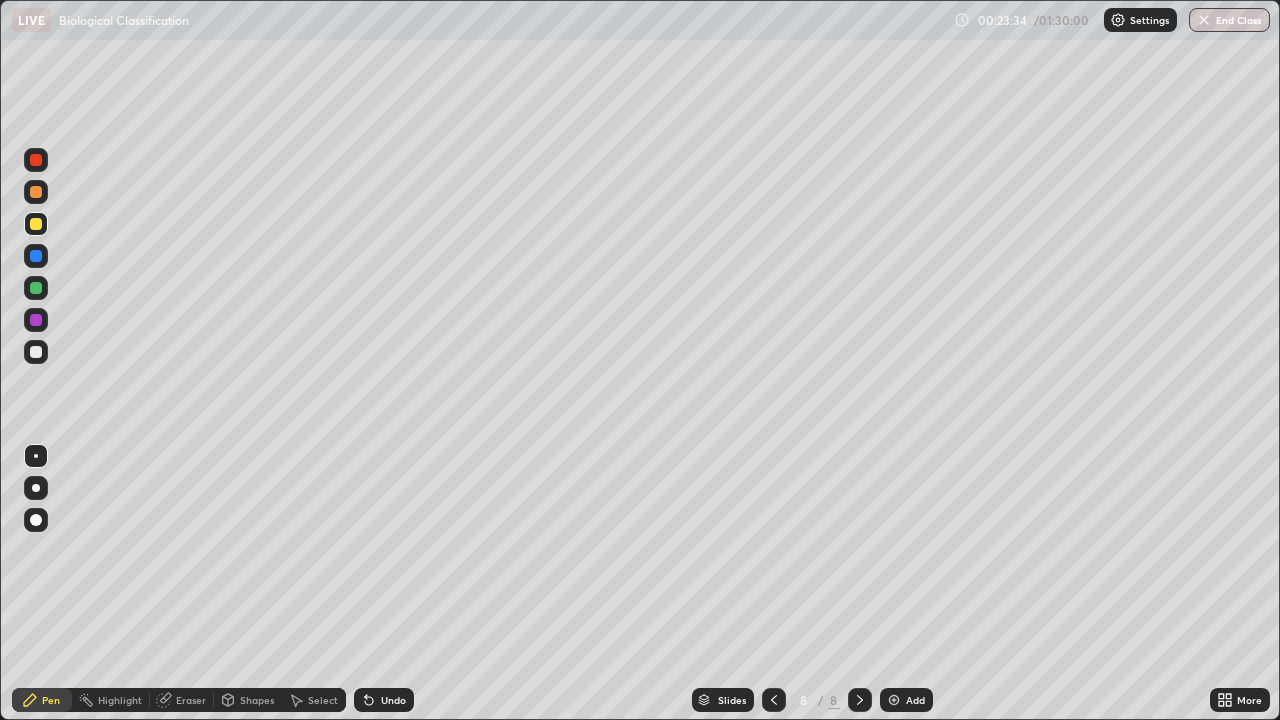 click at bounding box center [36, 224] 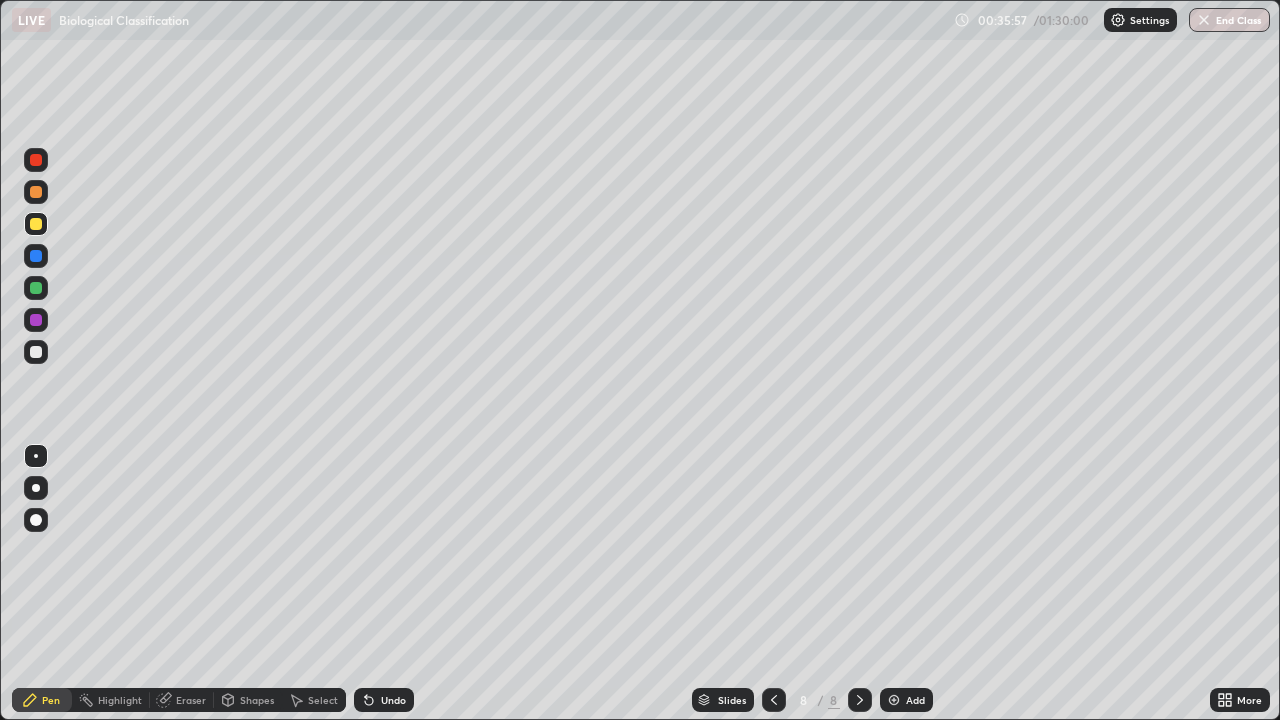 click on "Add" at bounding box center [906, 700] 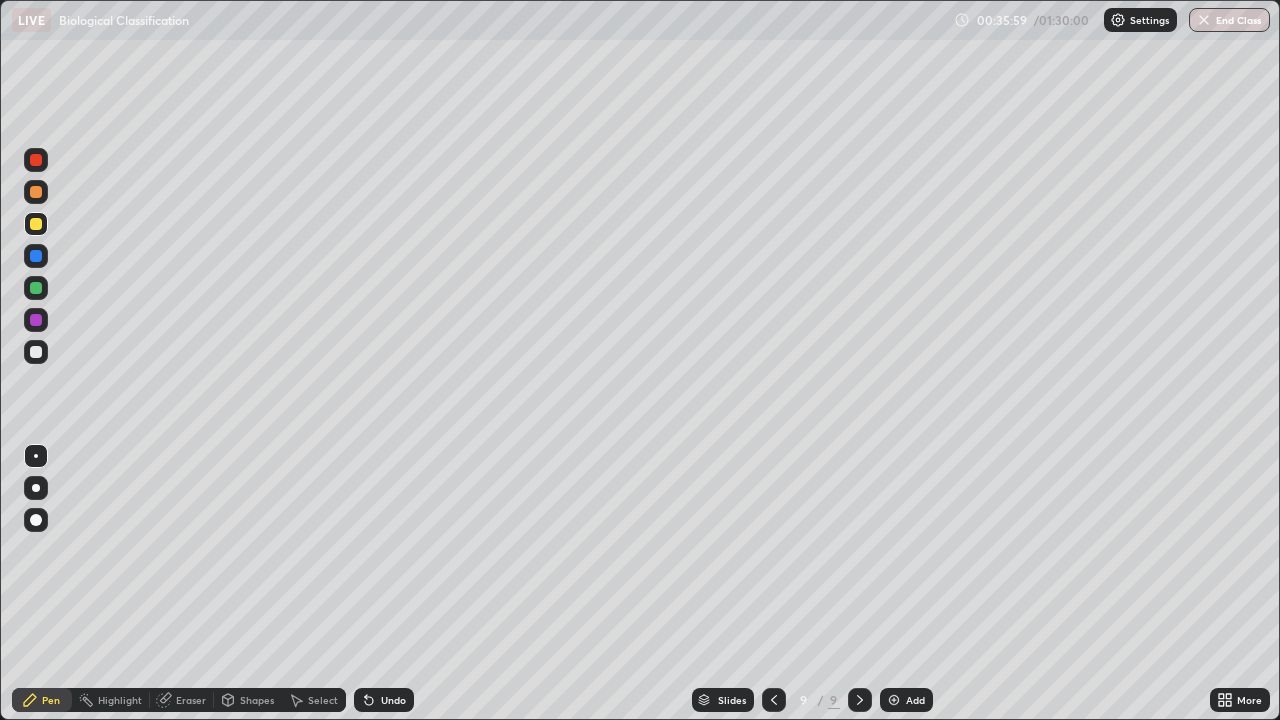 click at bounding box center [36, 352] 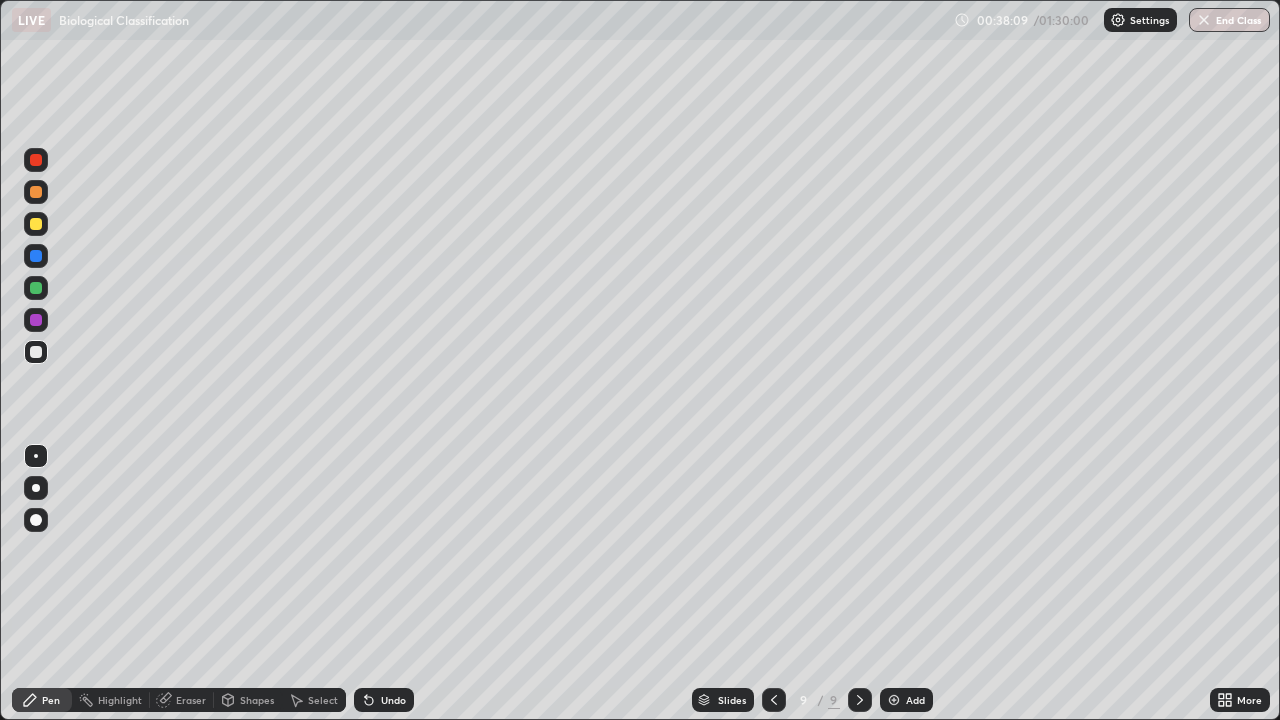 click at bounding box center [36, 224] 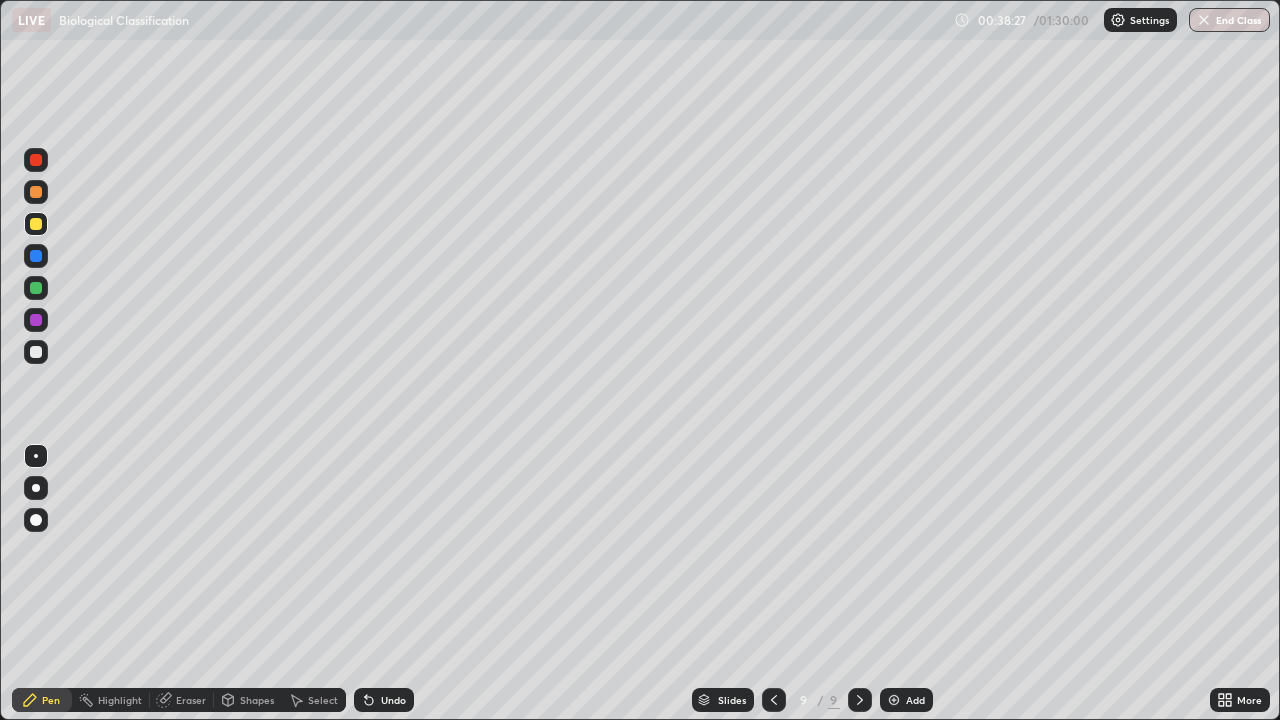 click at bounding box center [36, 352] 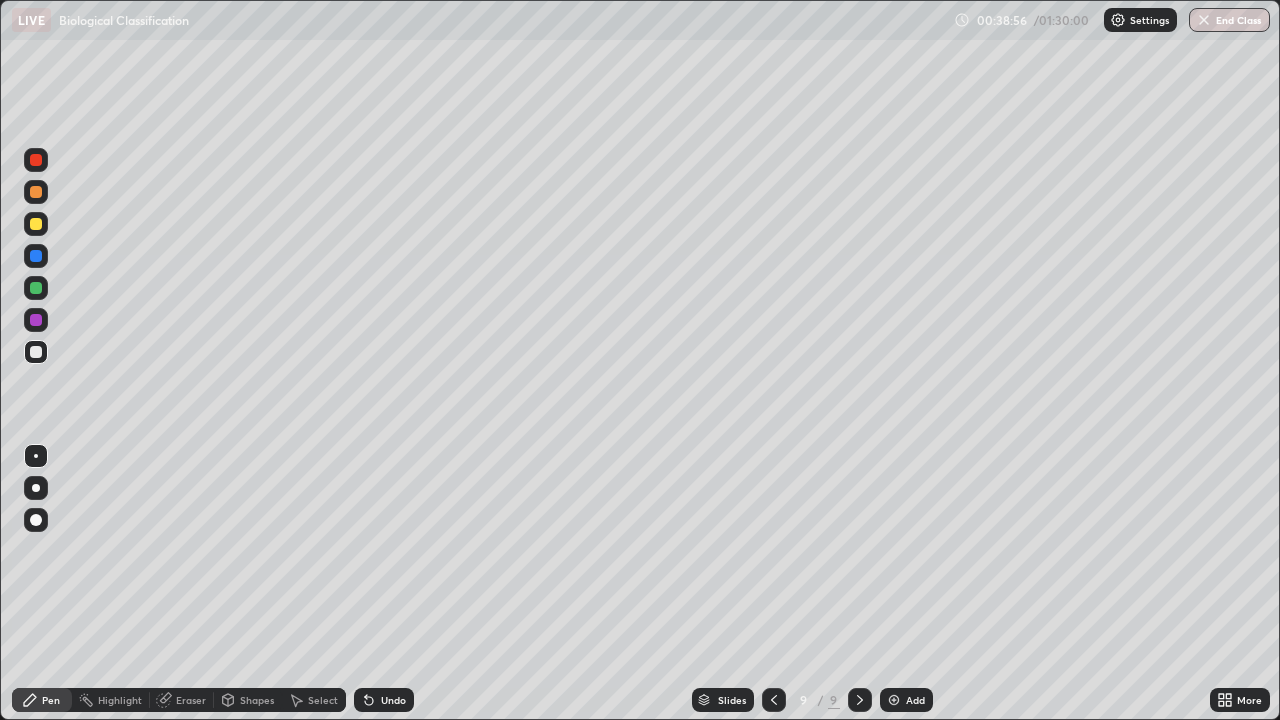click at bounding box center [36, 224] 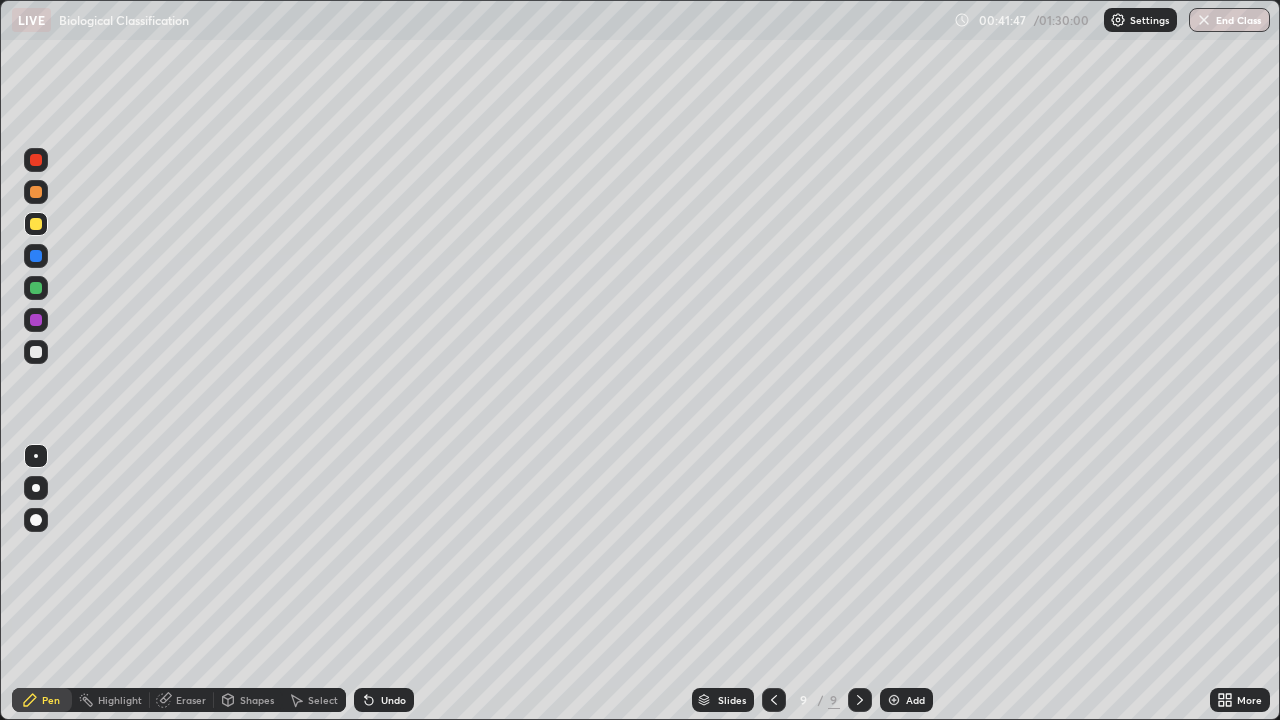 click at bounding box center (774, 700) 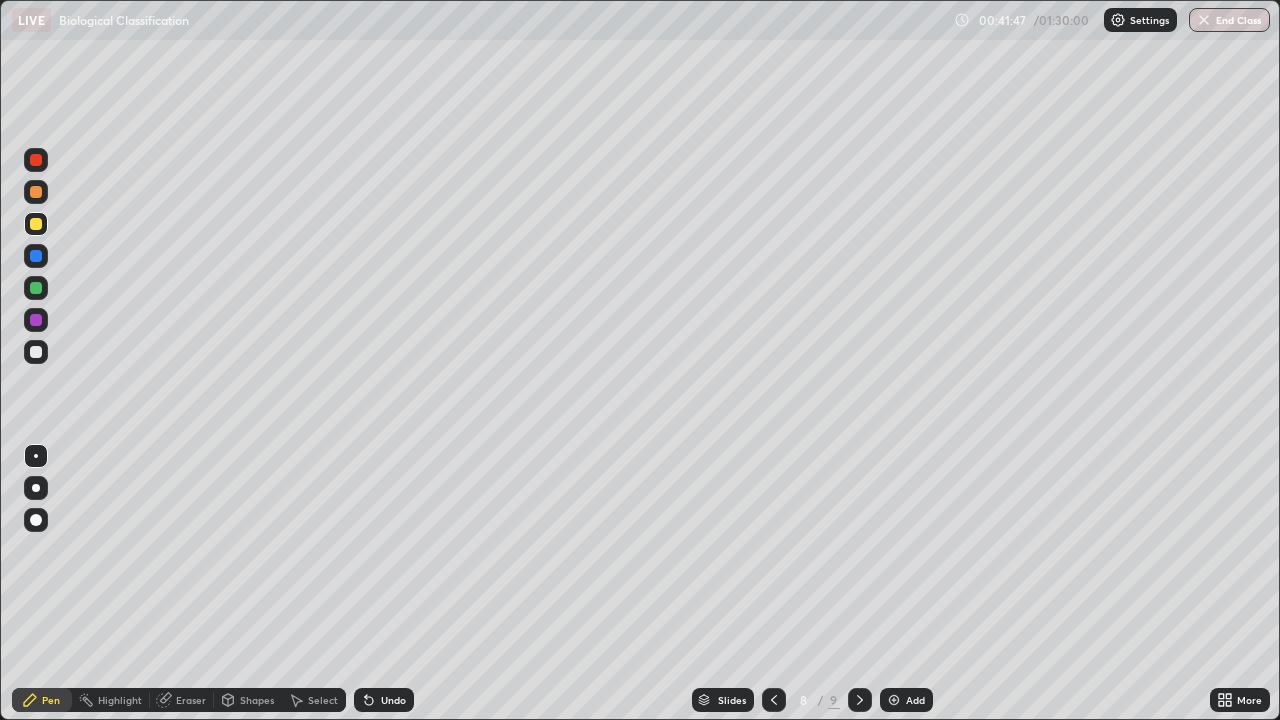 click 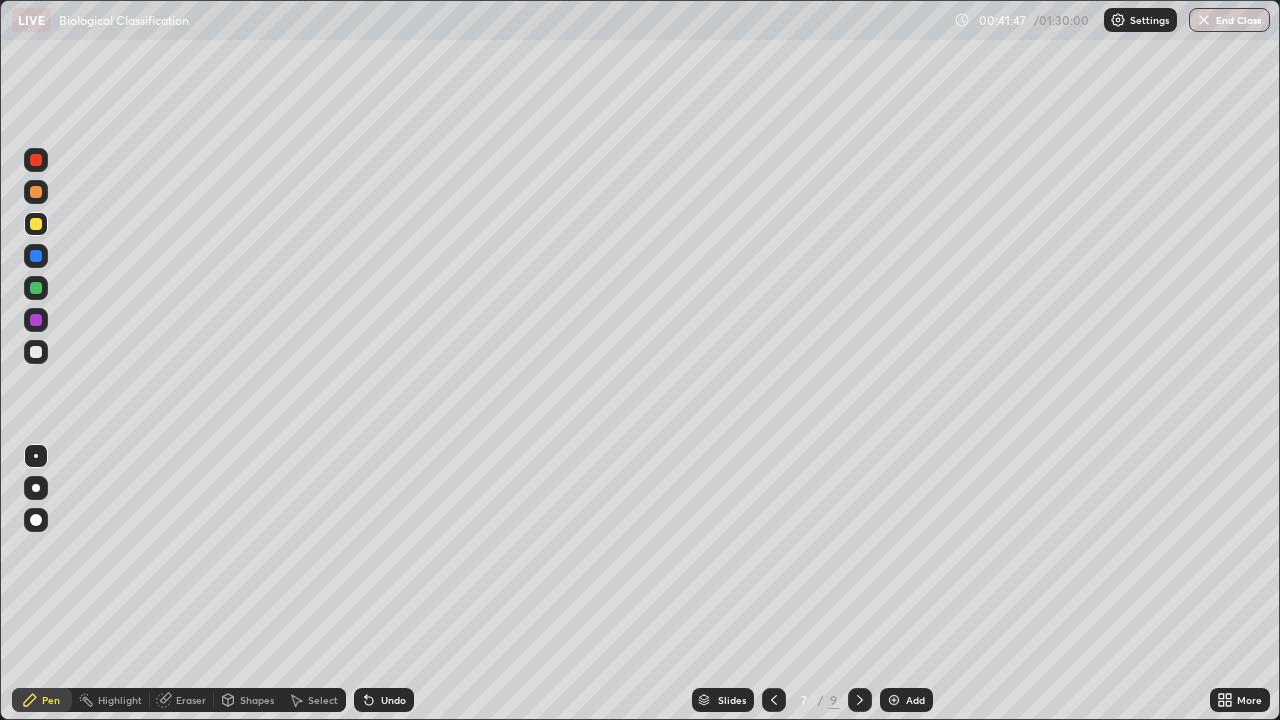 click 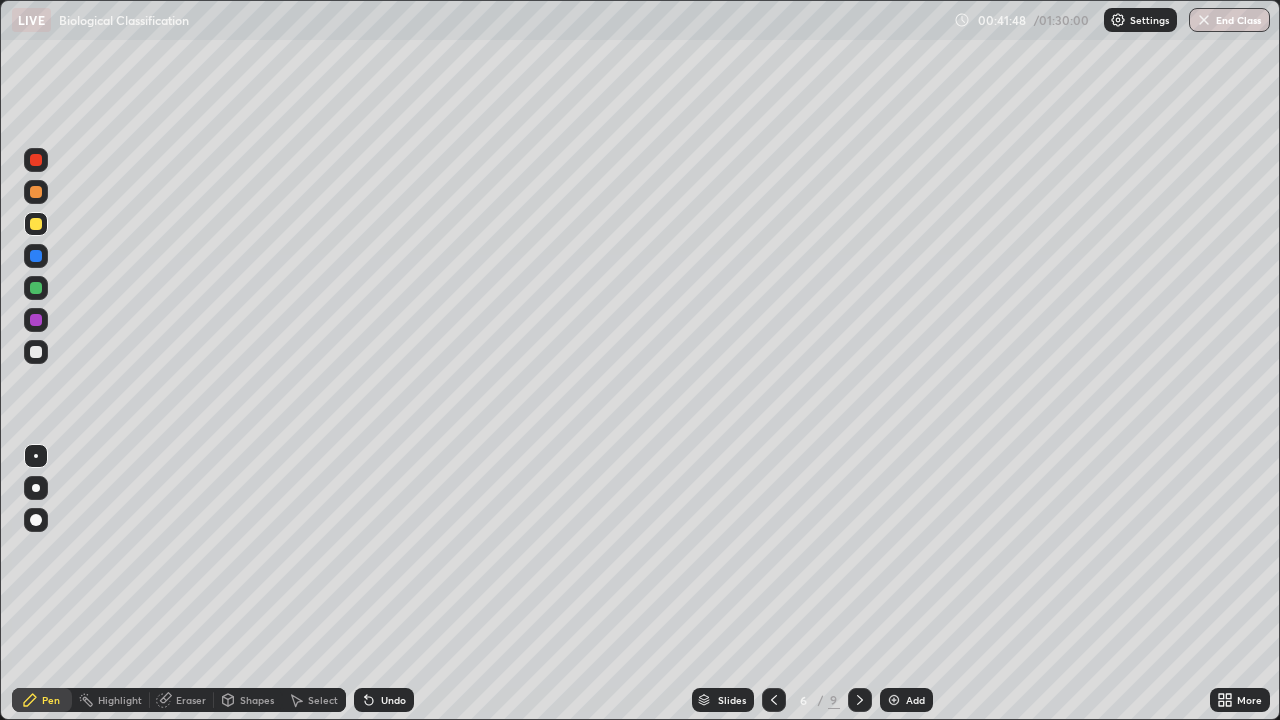 click 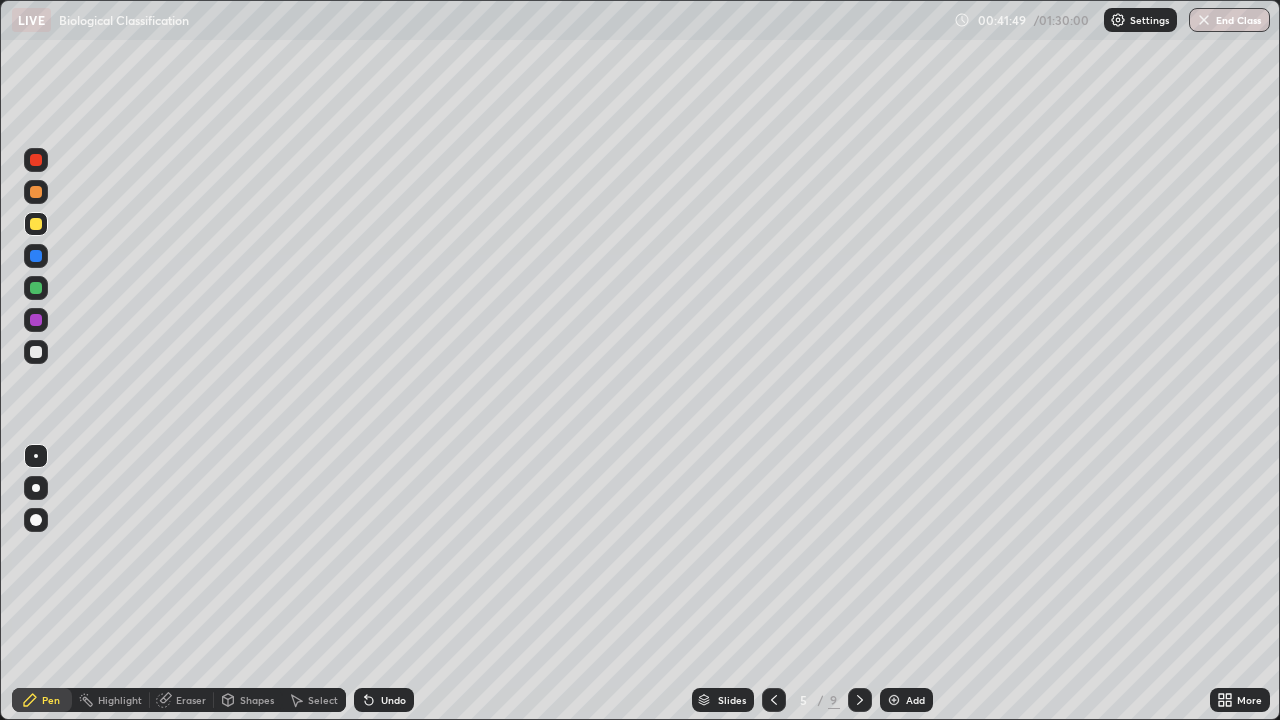 click 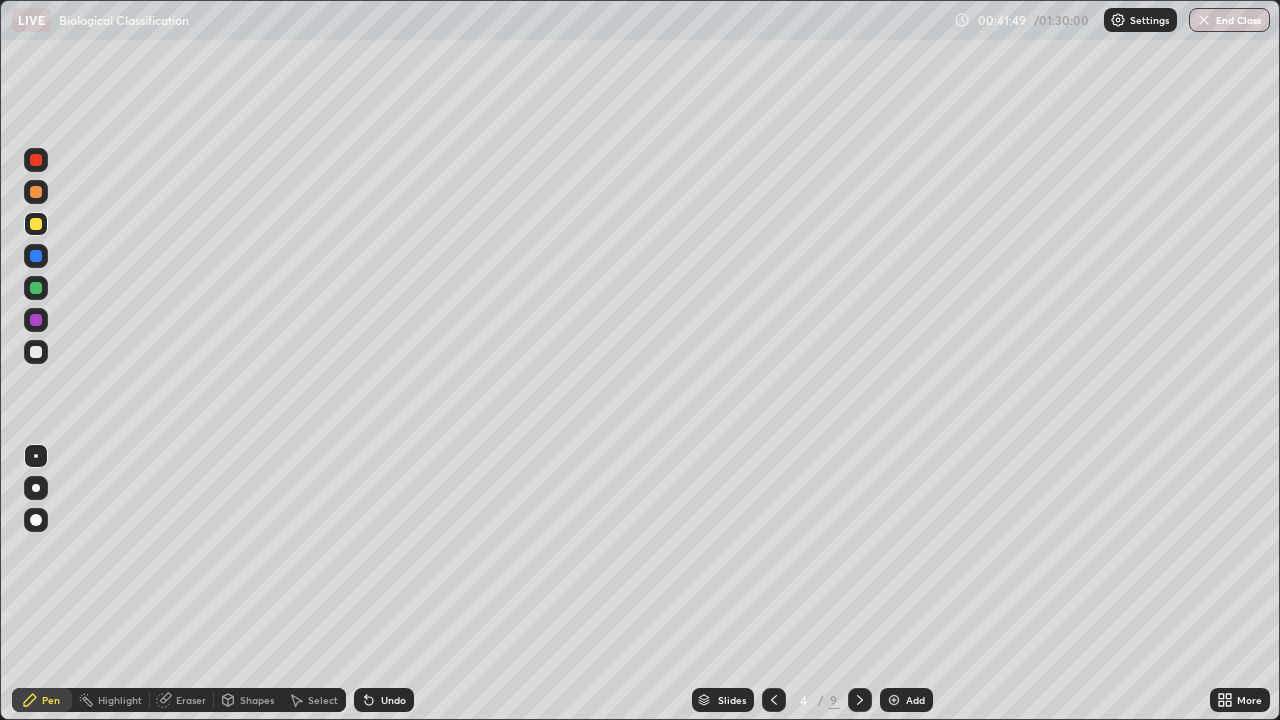 click 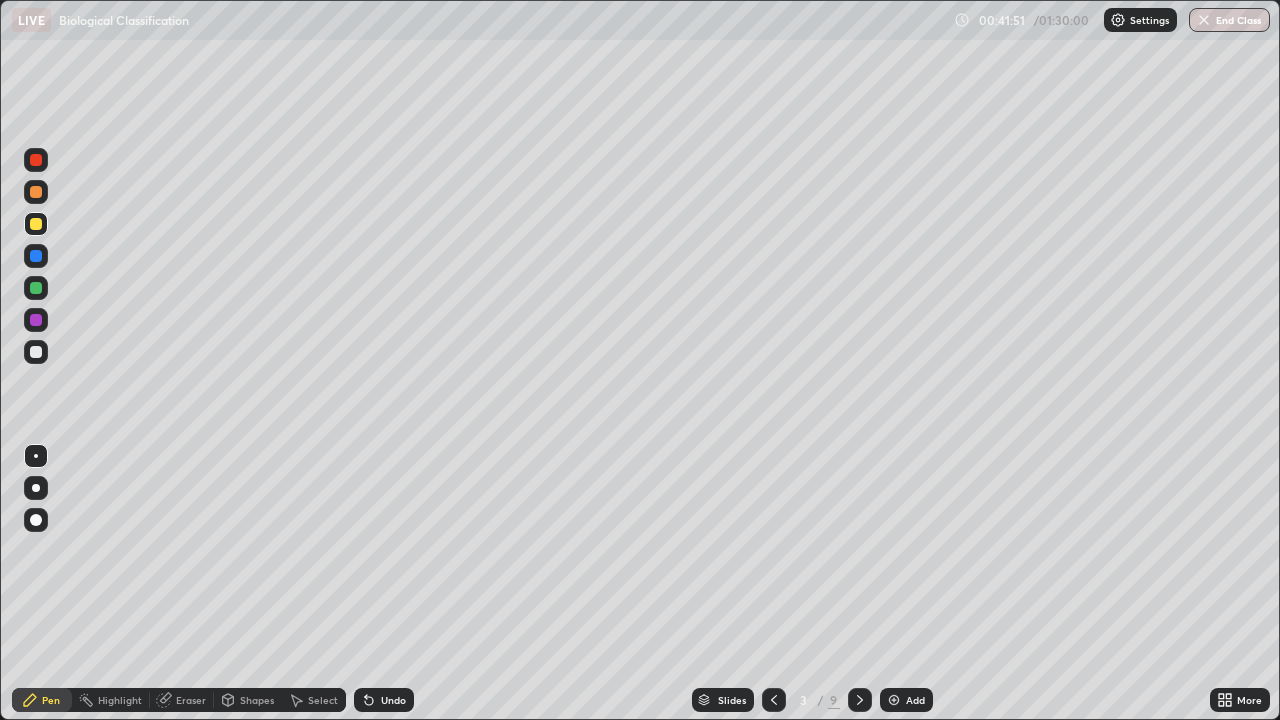 click 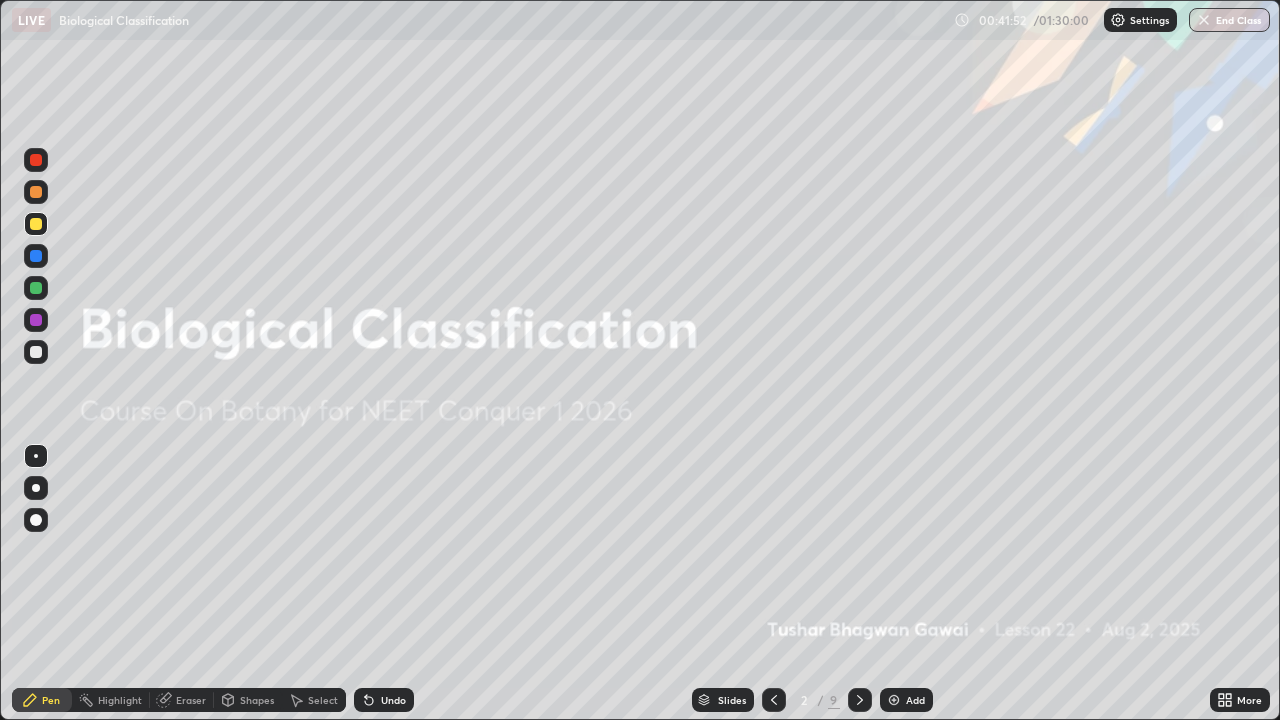 click 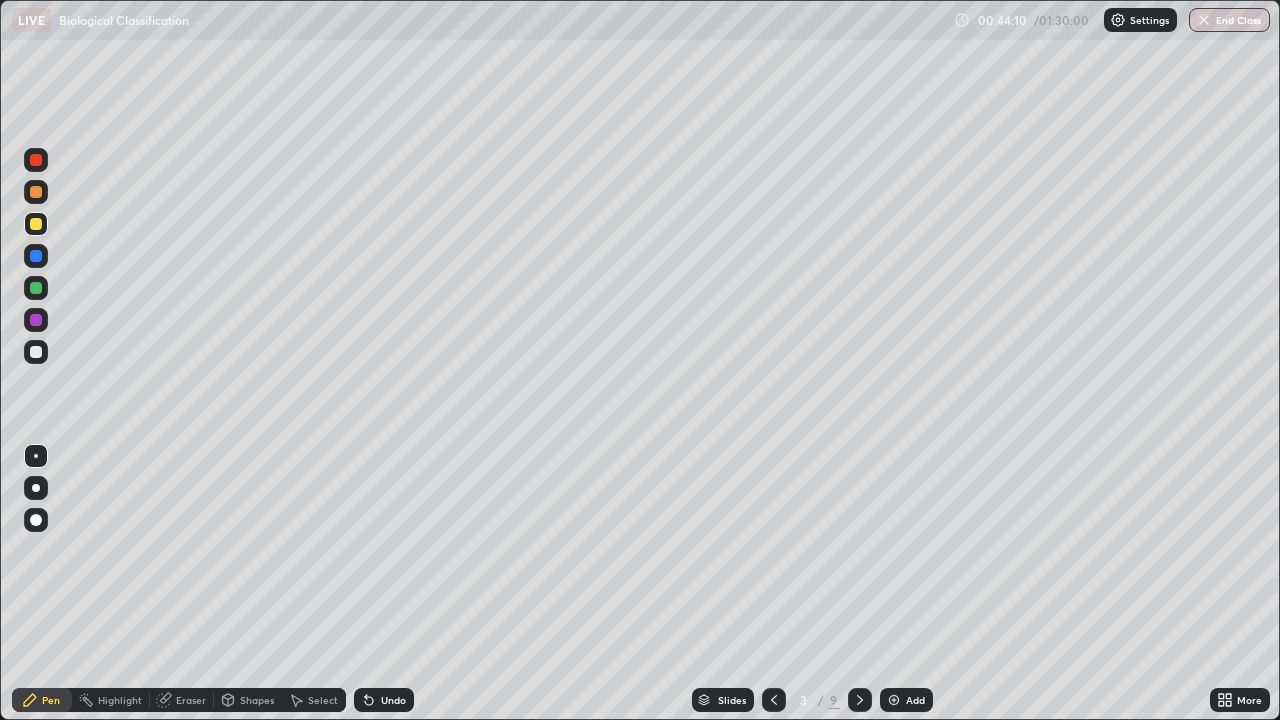 click 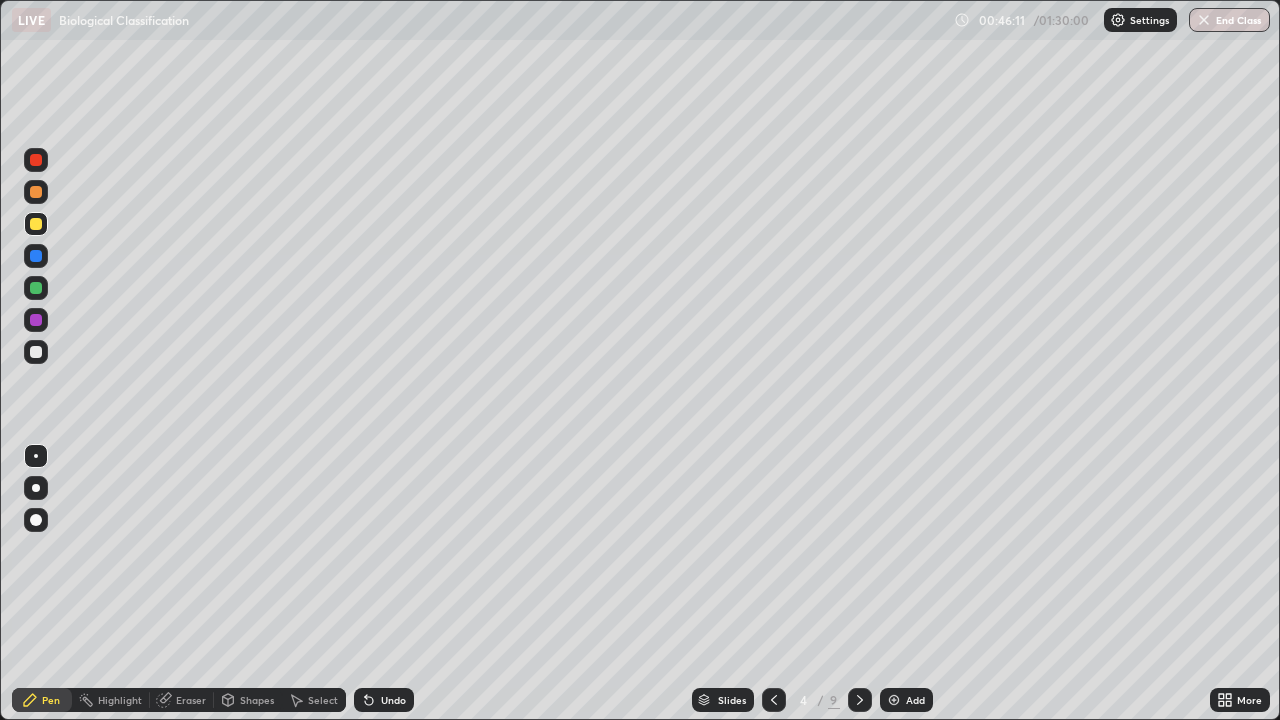 click 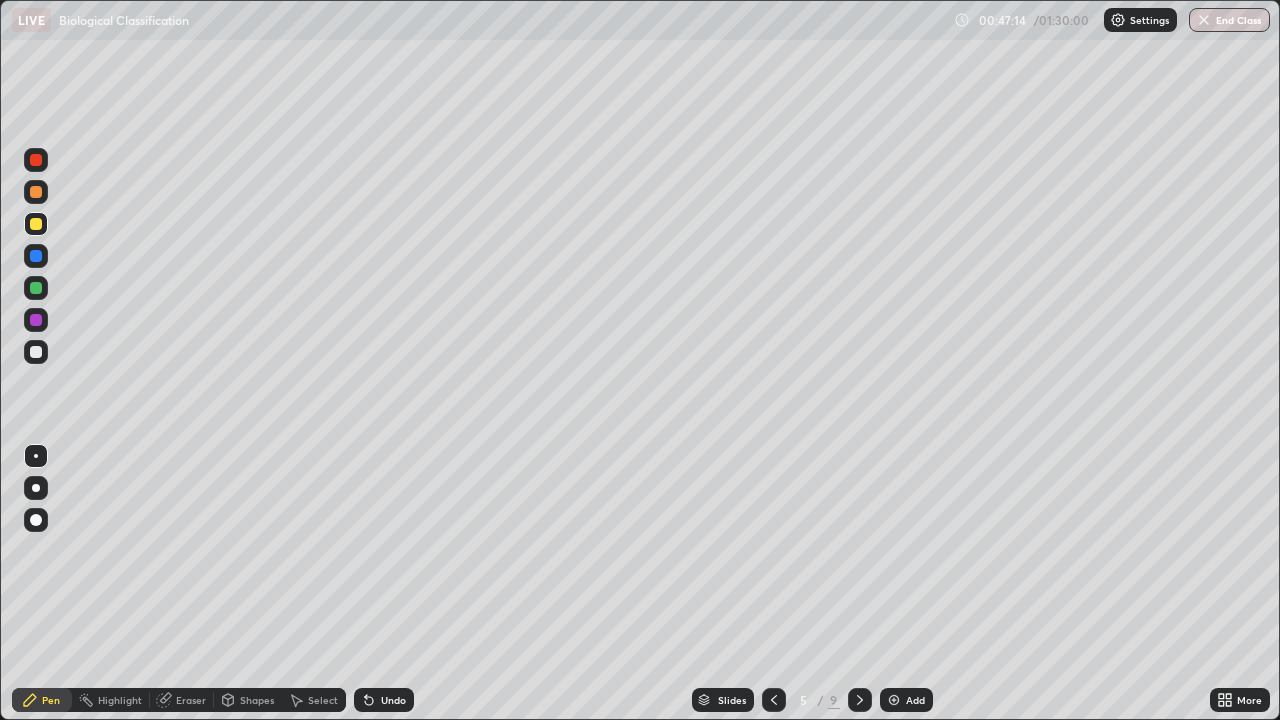 click 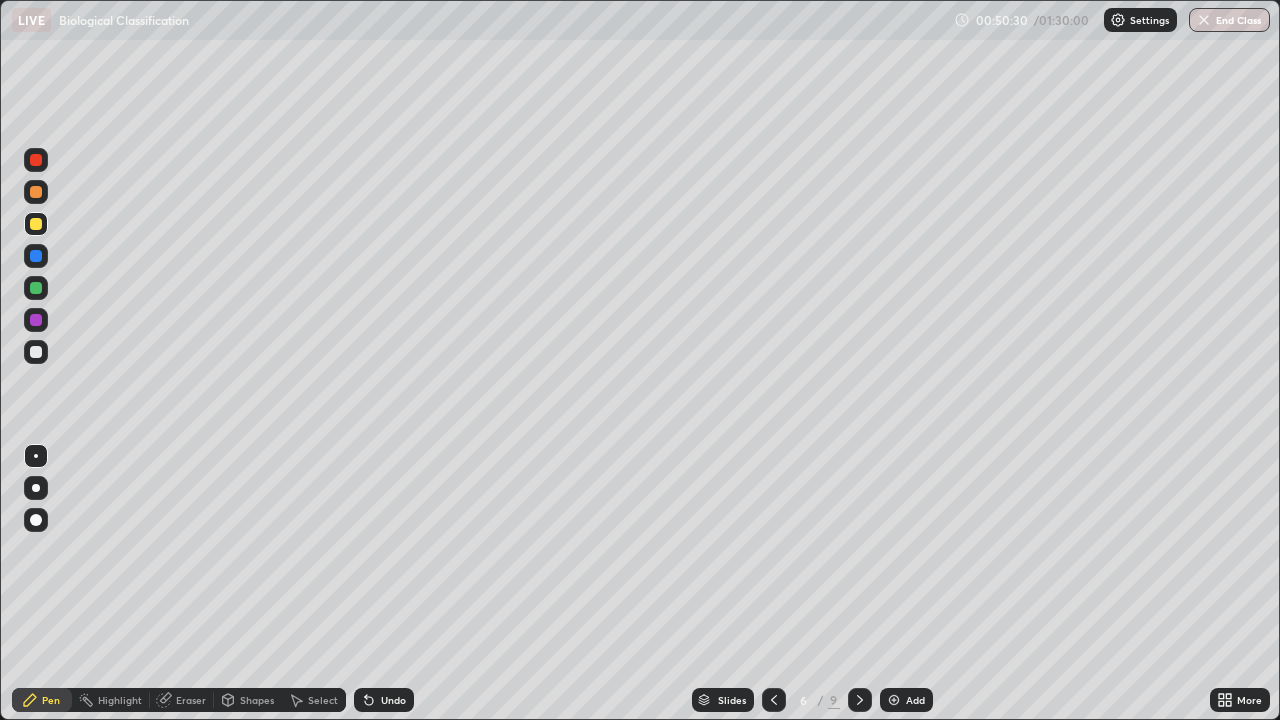 click 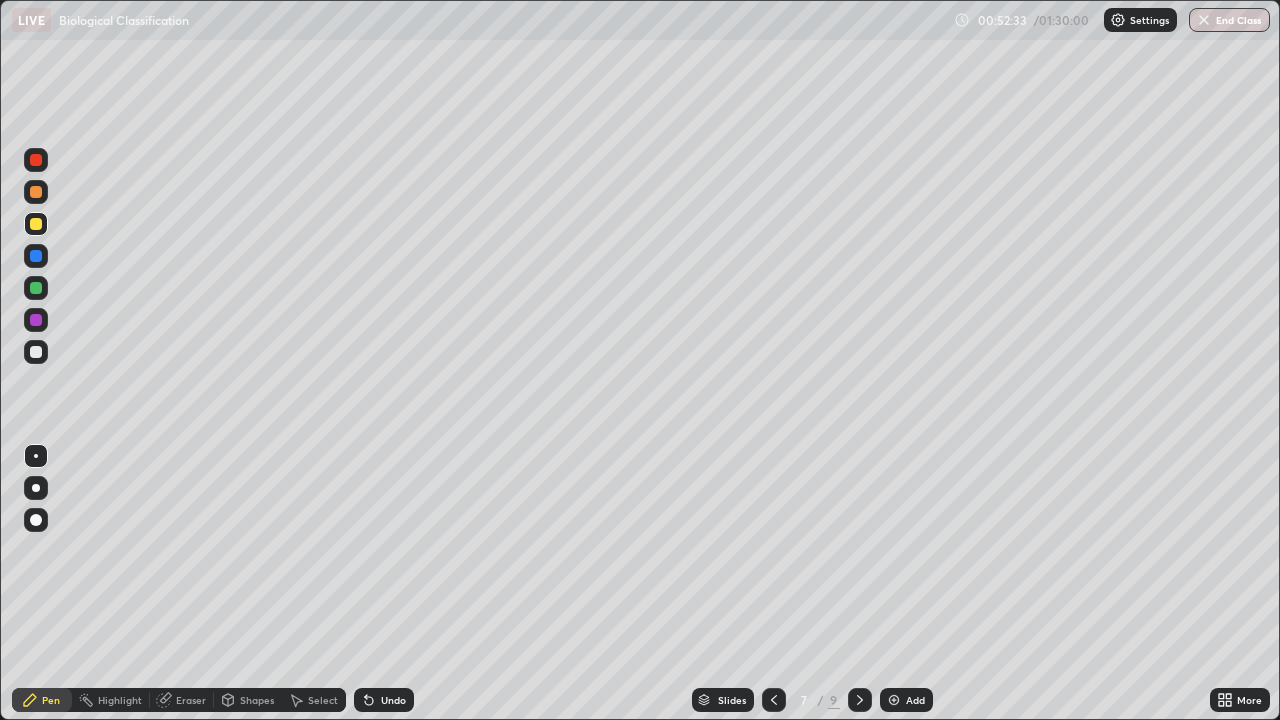 click 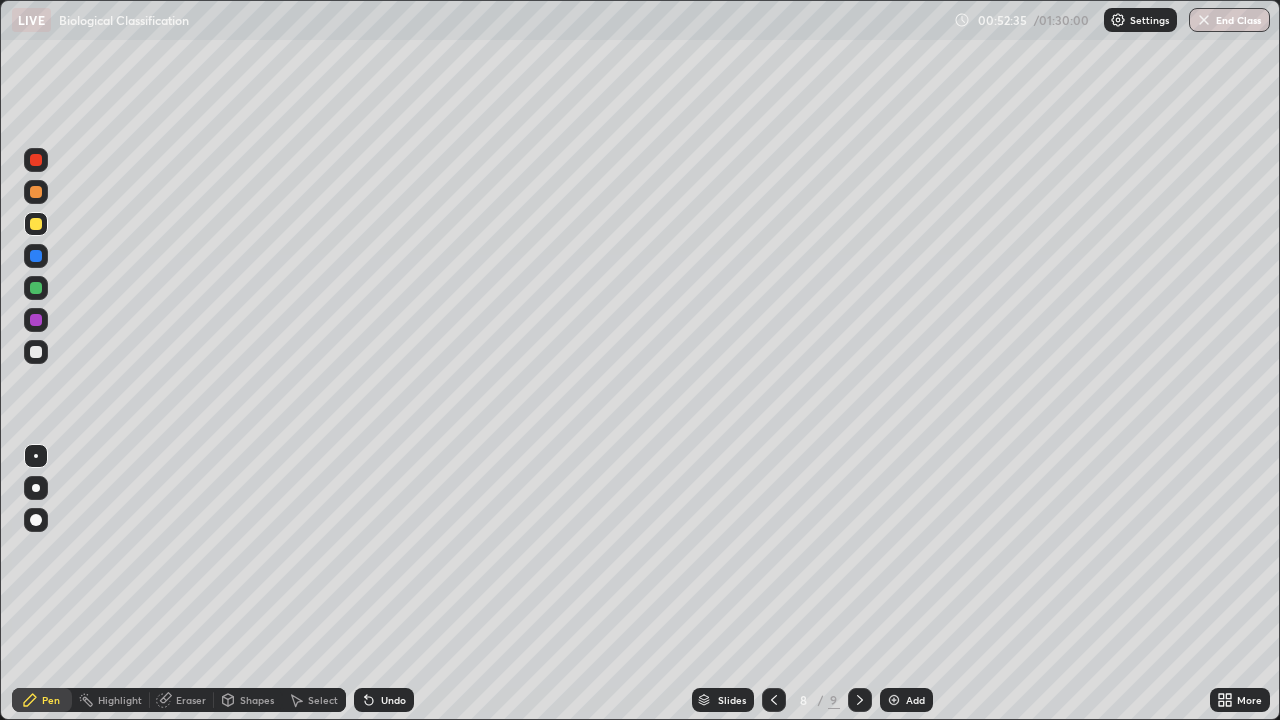 click 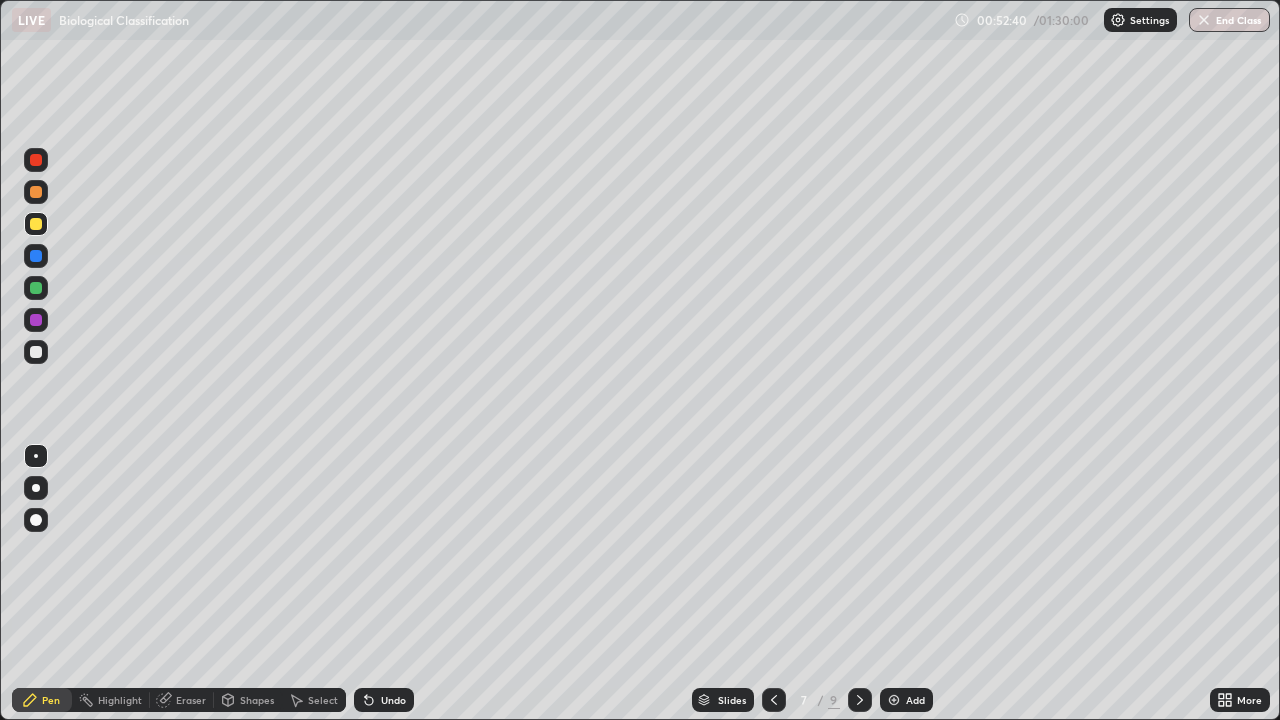click 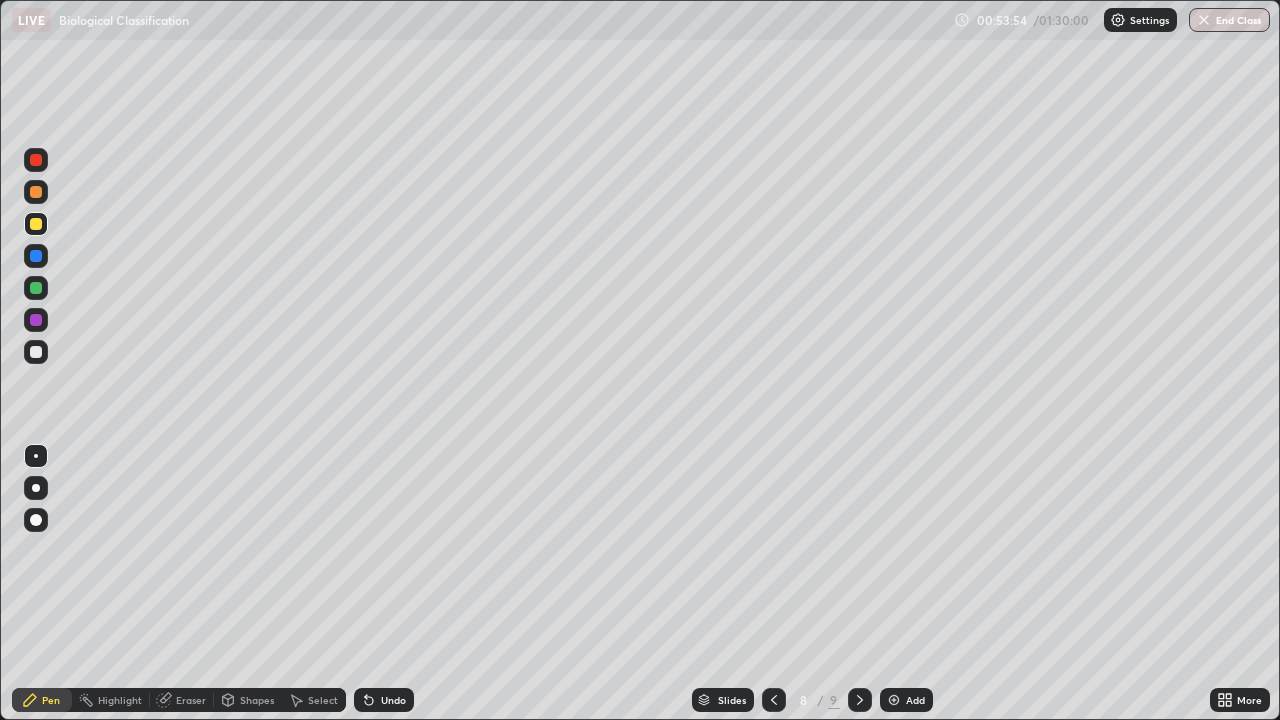 click at bounding box center [36, 352] 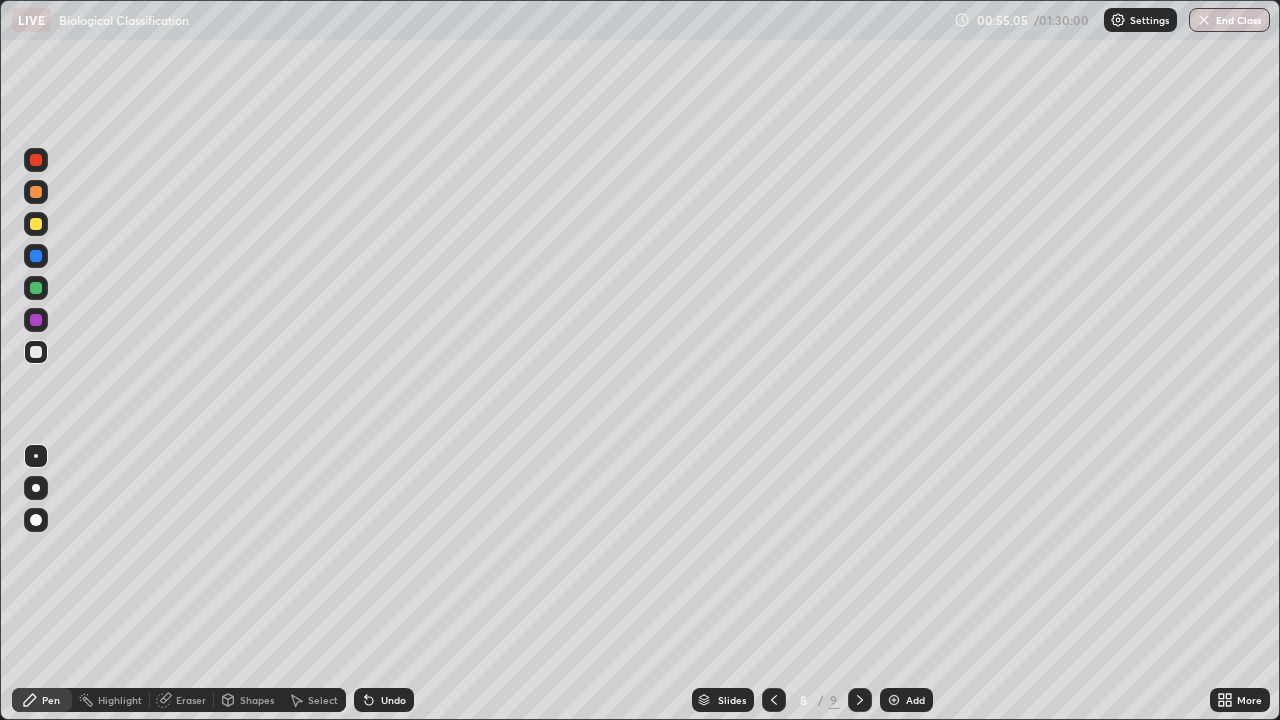 click 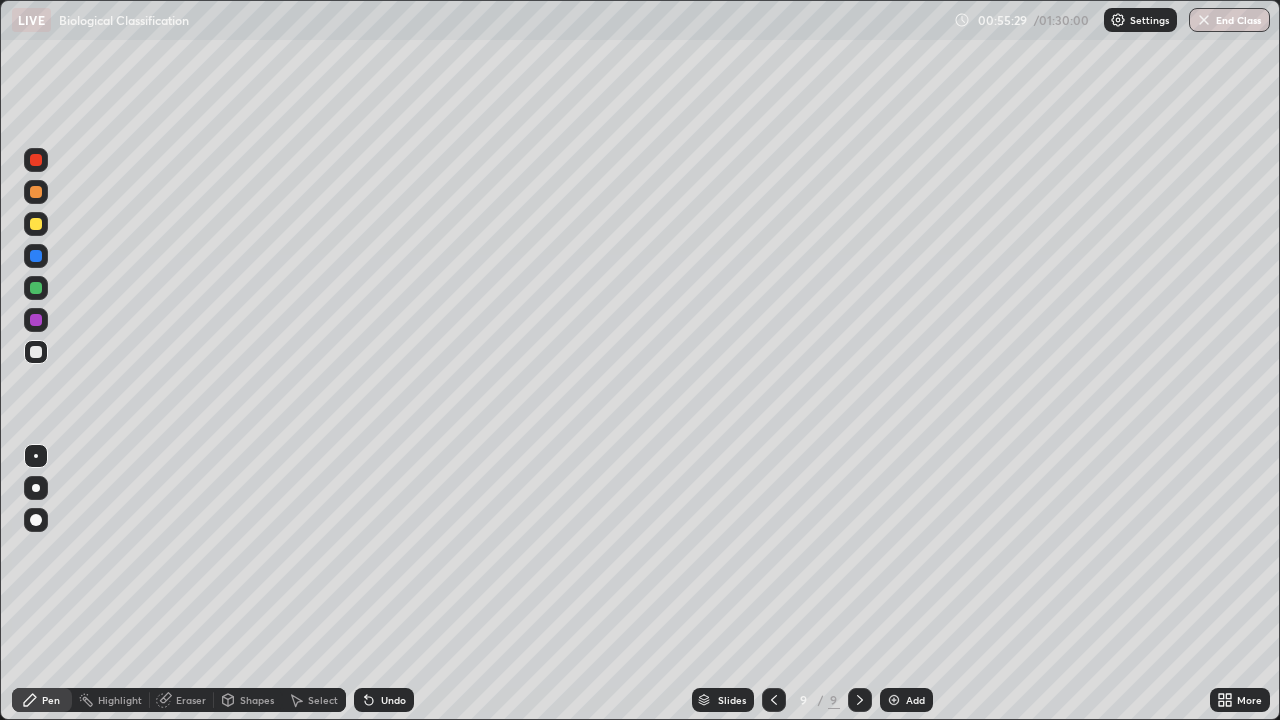 click at bounding box center [36, 352] 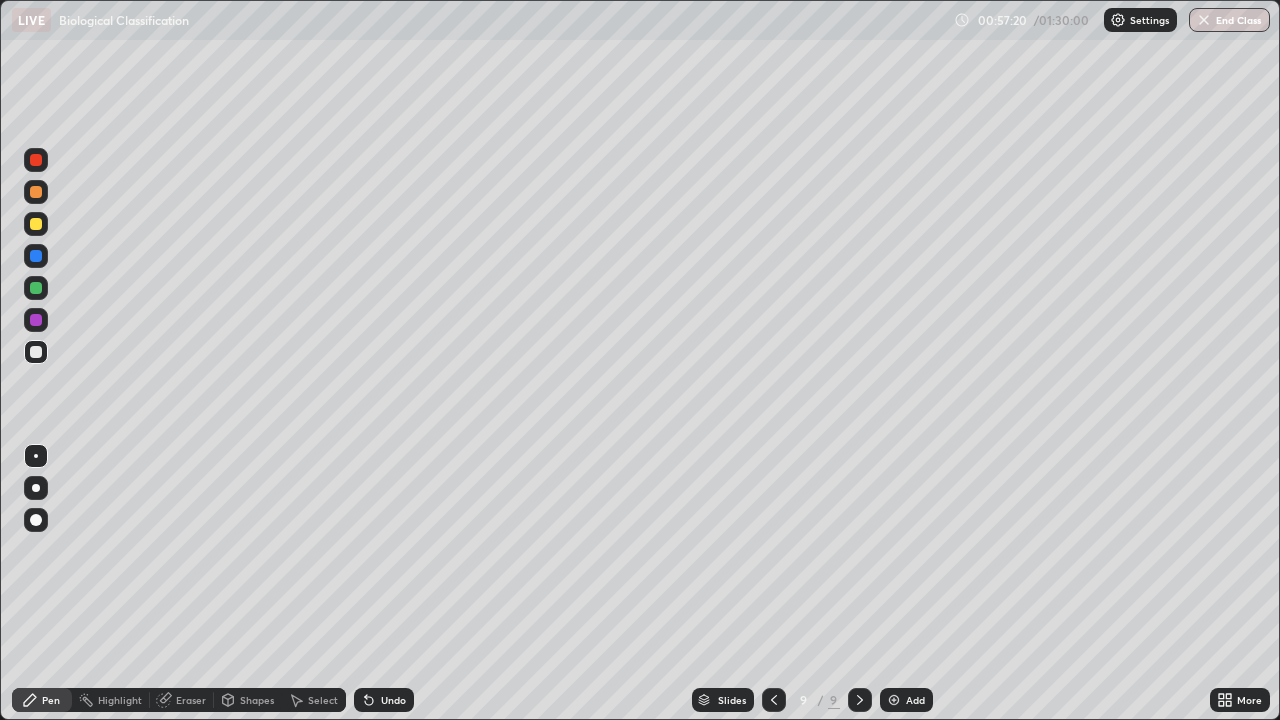click 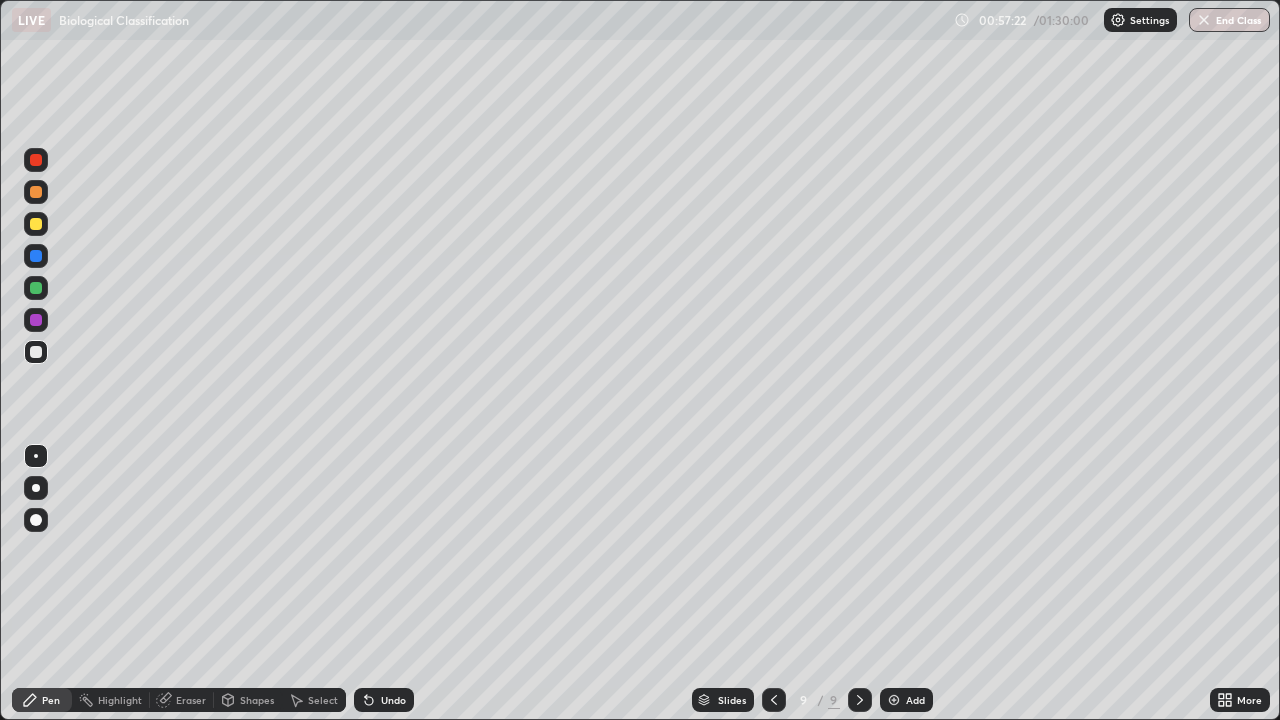 click 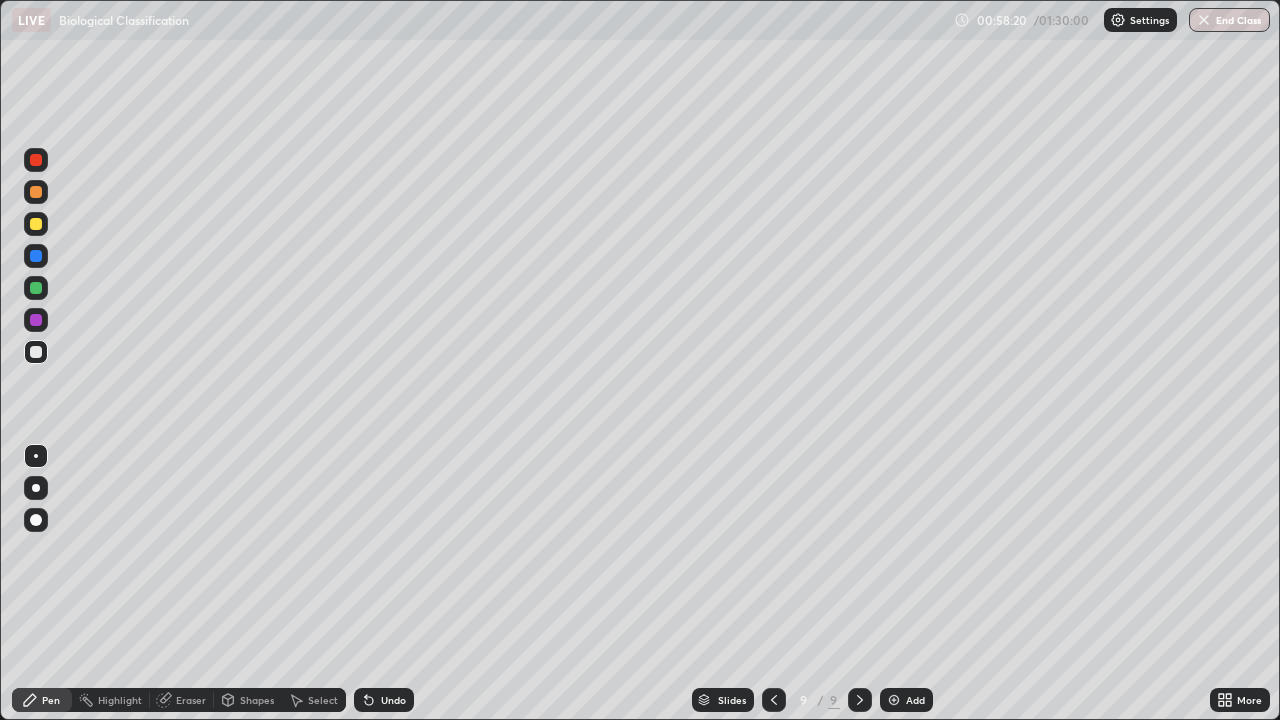 click at bounding box center [894, 700] 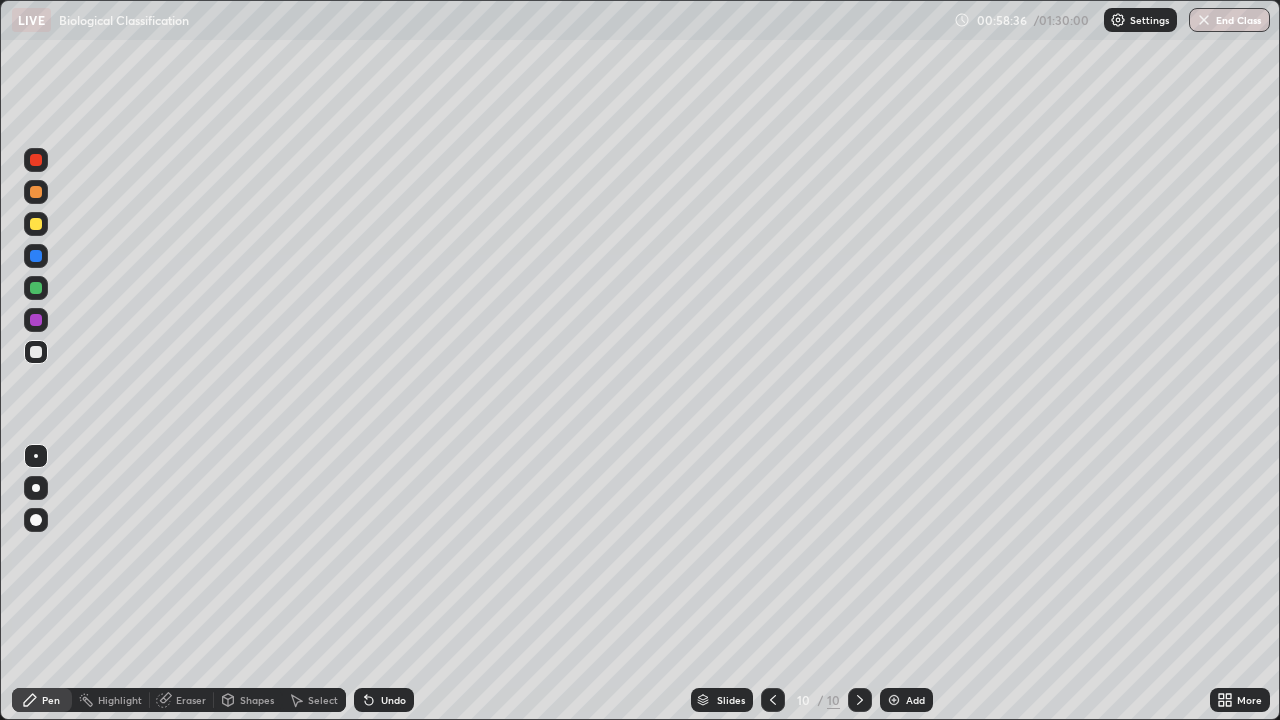 click at bounding box center (36, 224) 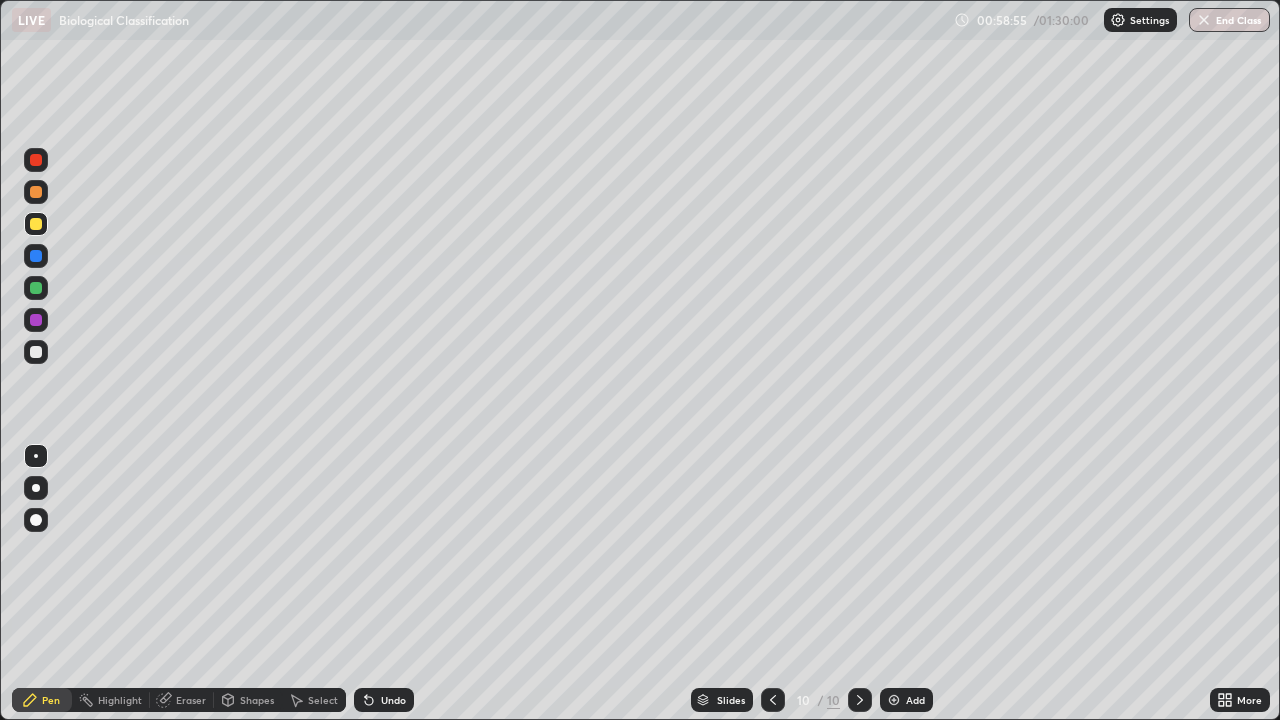 click at bounding box center [36, 352] 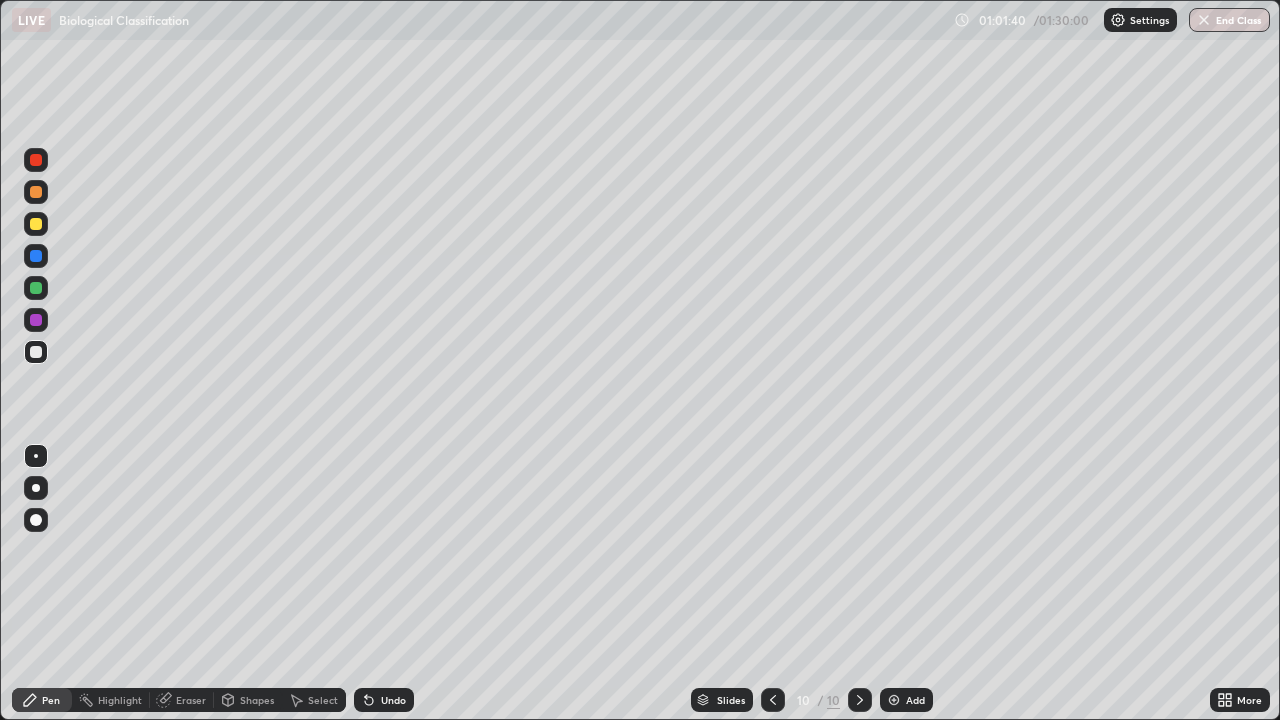 click at bounding box center [894, 700] 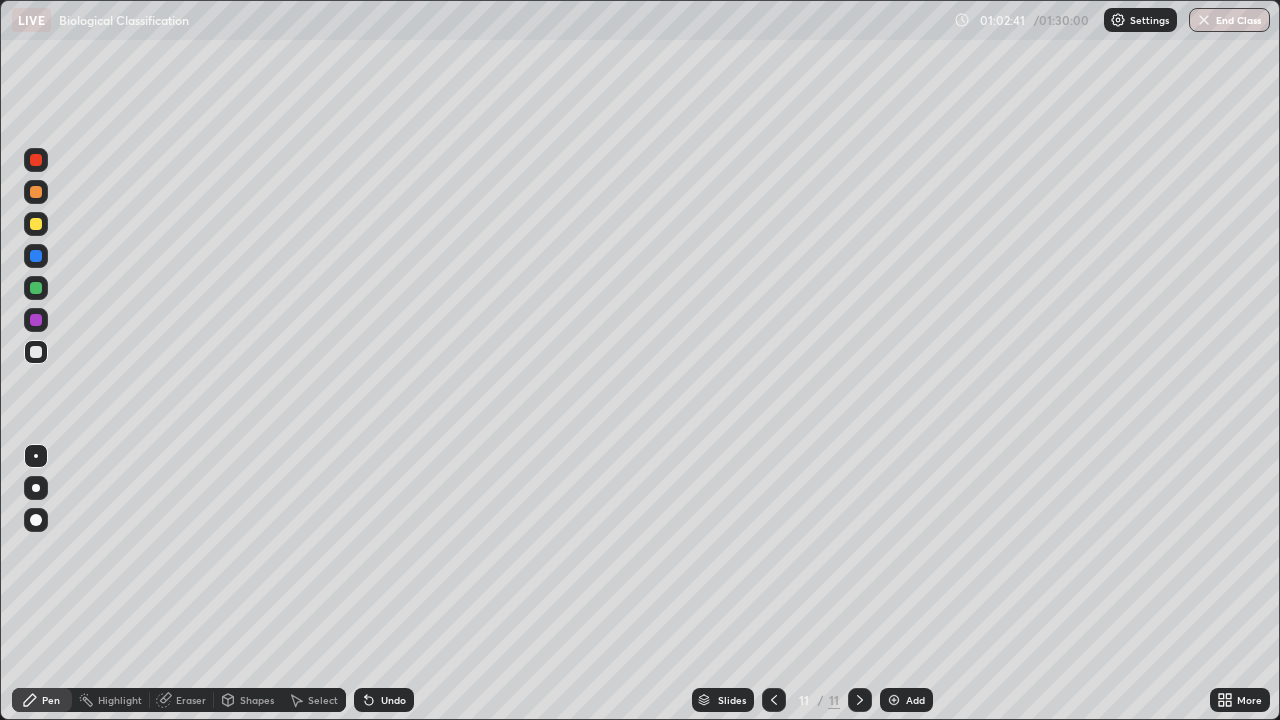 click 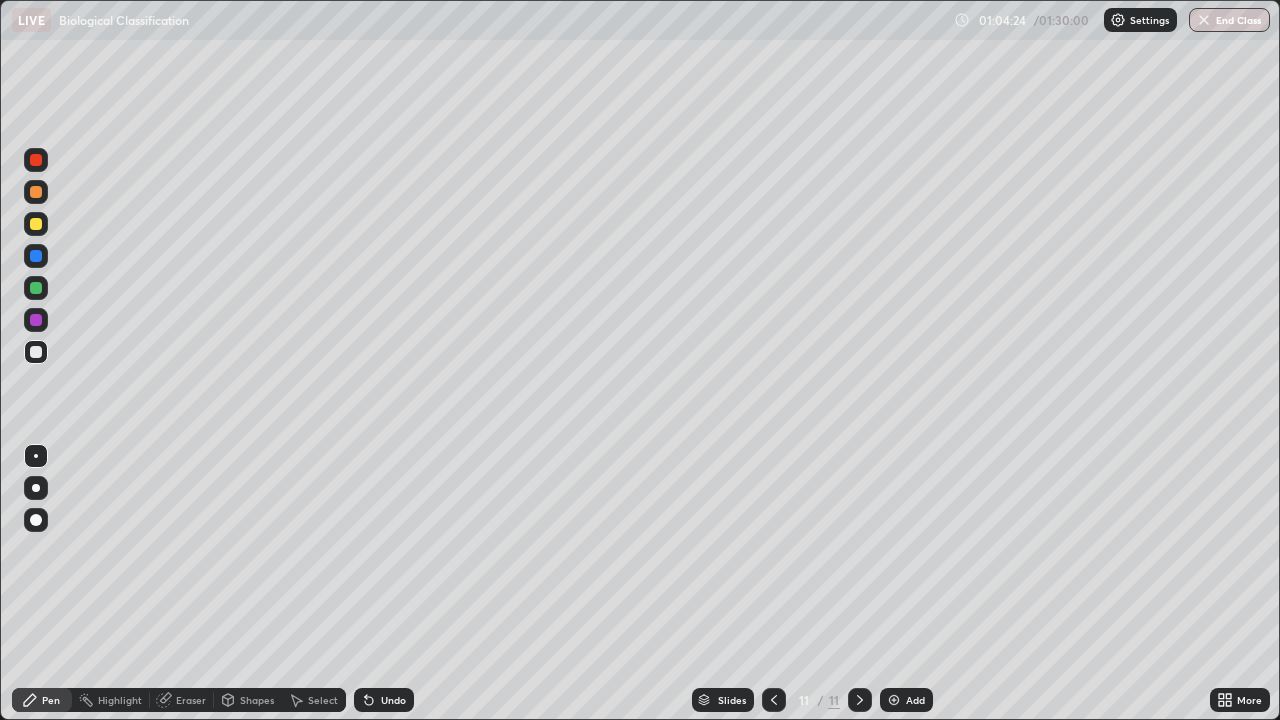 click 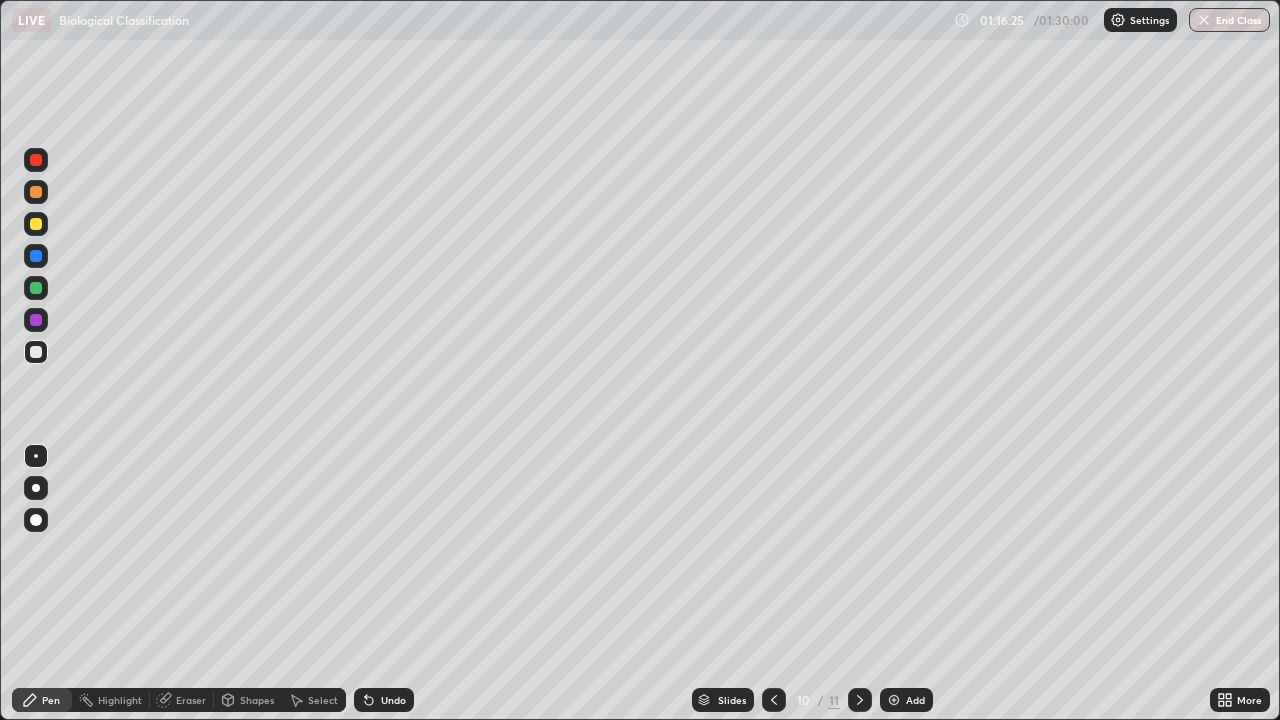 click at bounding box center [894, 700] 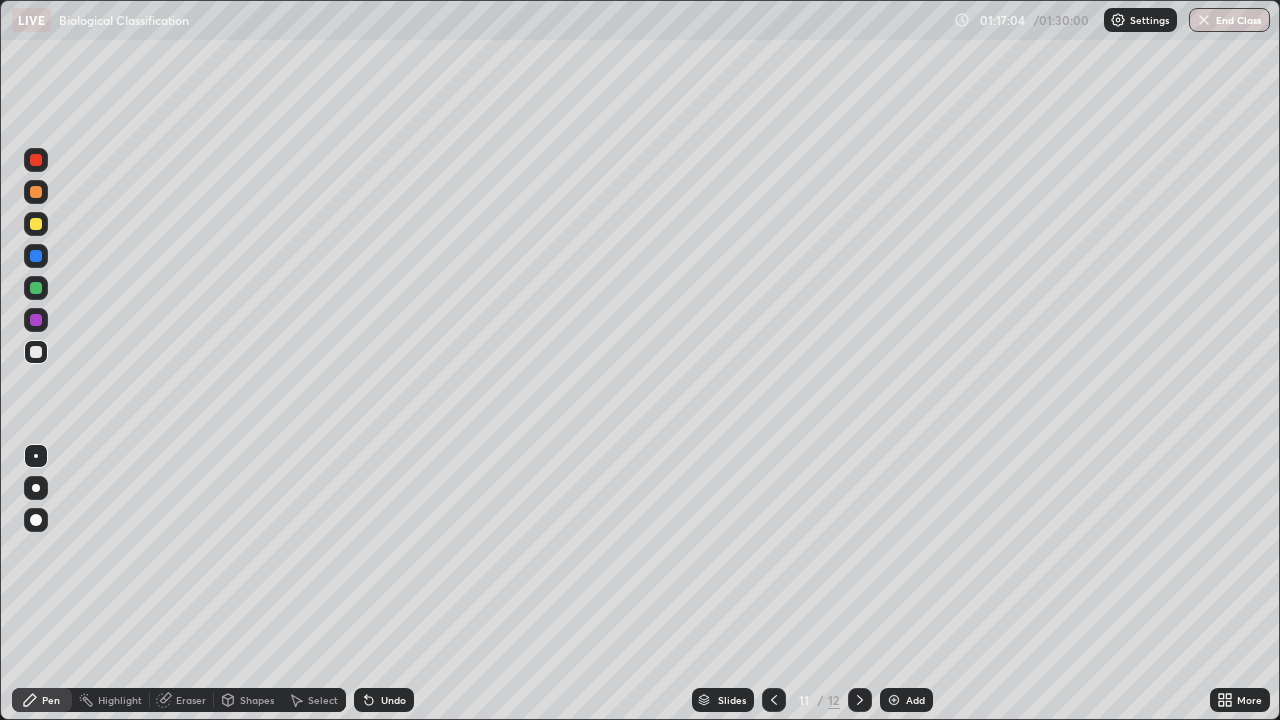 click at bounding box center [36, 288] 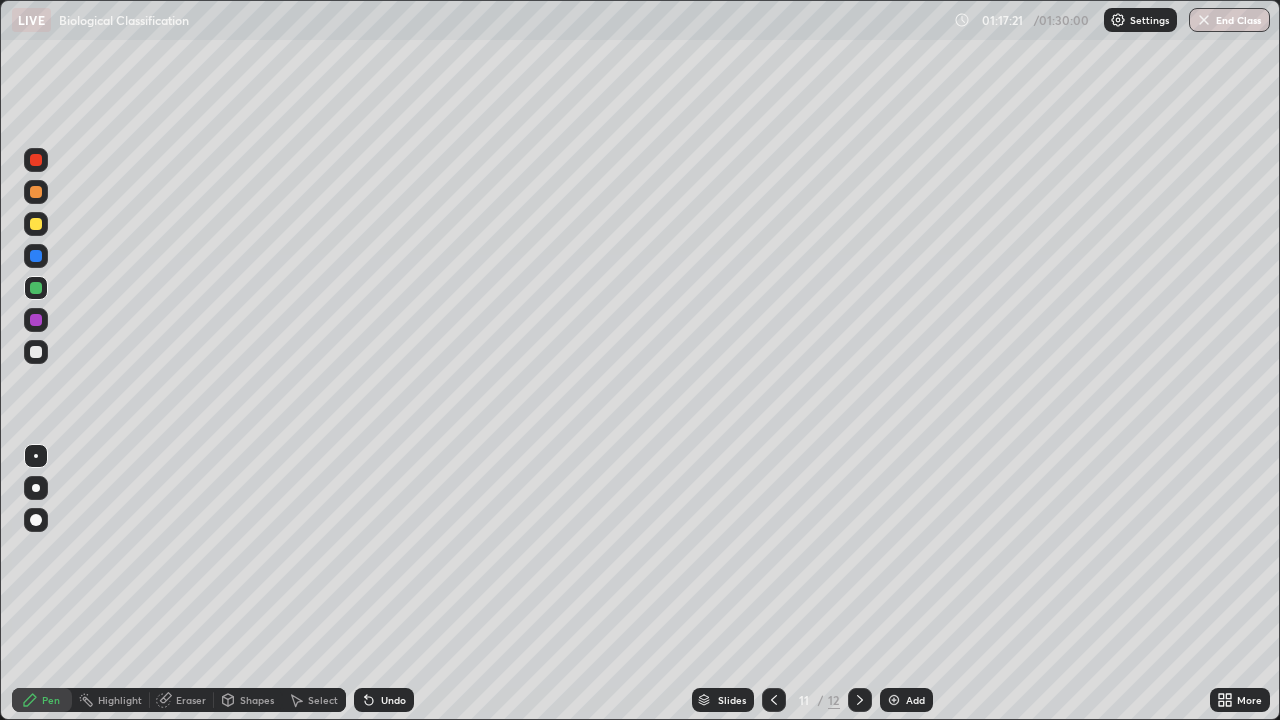 click on "Setting up your live class" at bounding box center [640, 360] 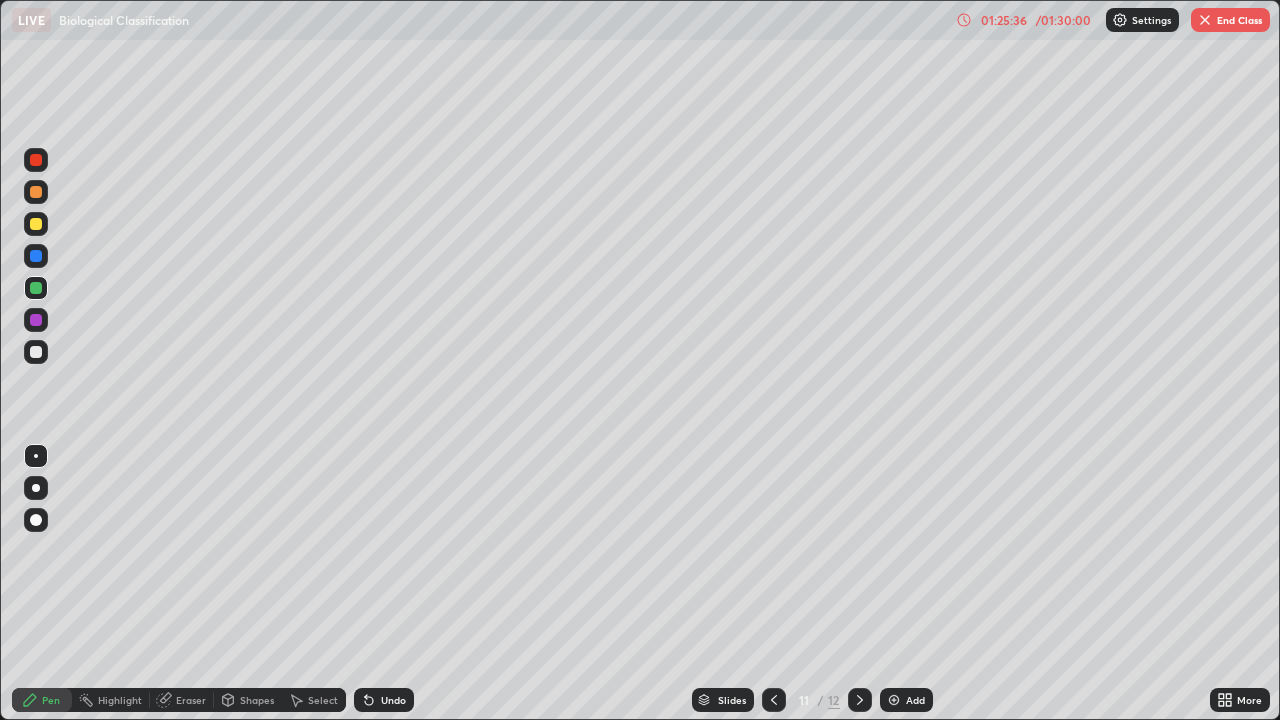 click on "Add" at bounding box center (906, 700) 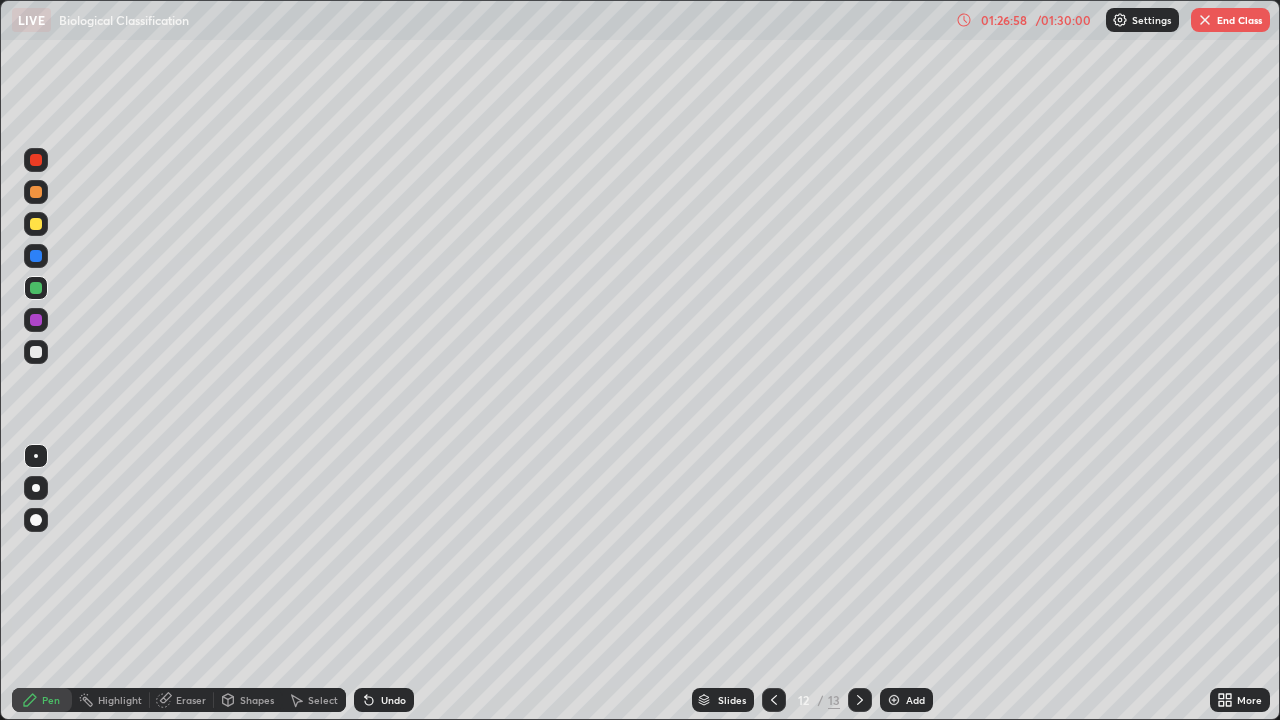 click at bounding box center (36, 352) 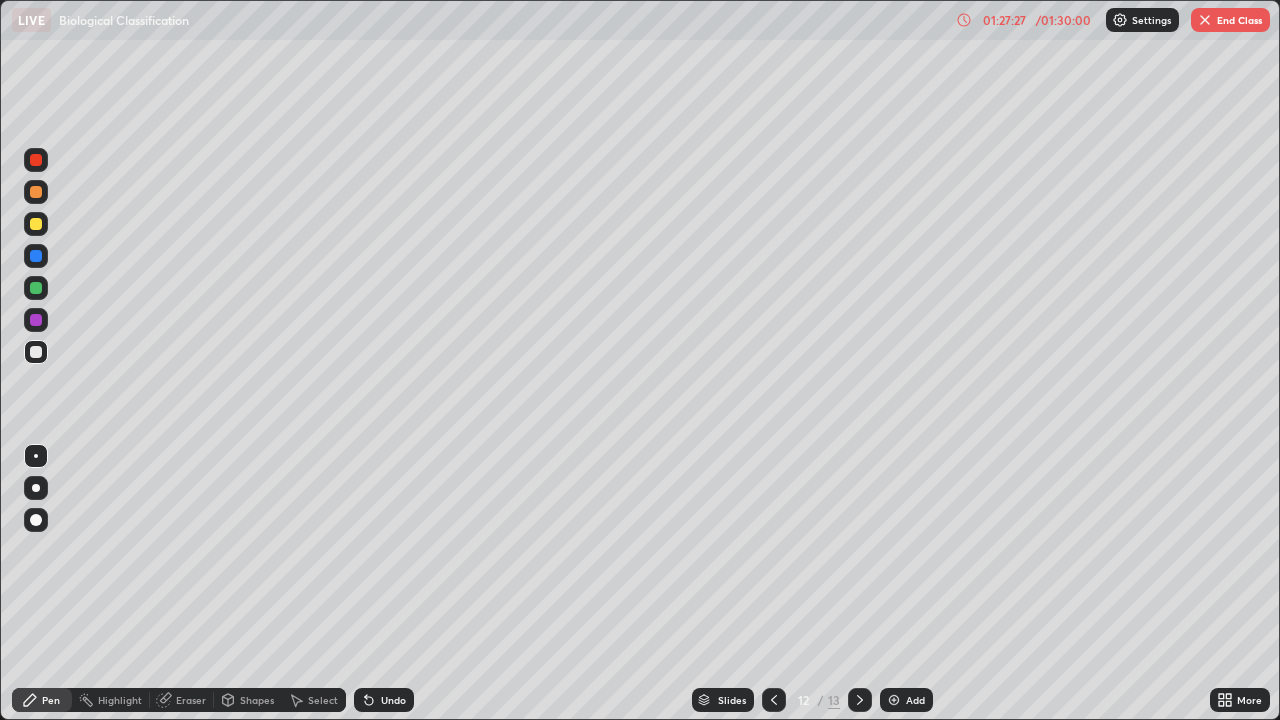 click at bounding box center (1205, 20) 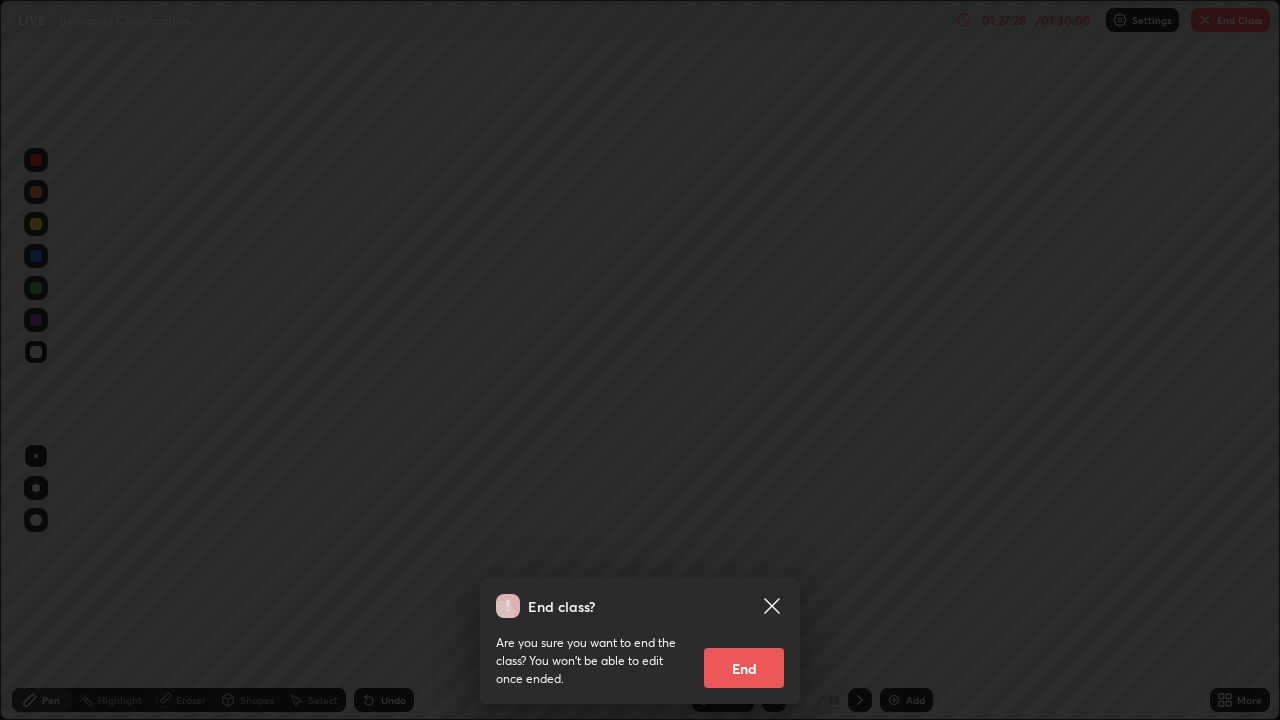click on "End" at bounding box center (744, 668) 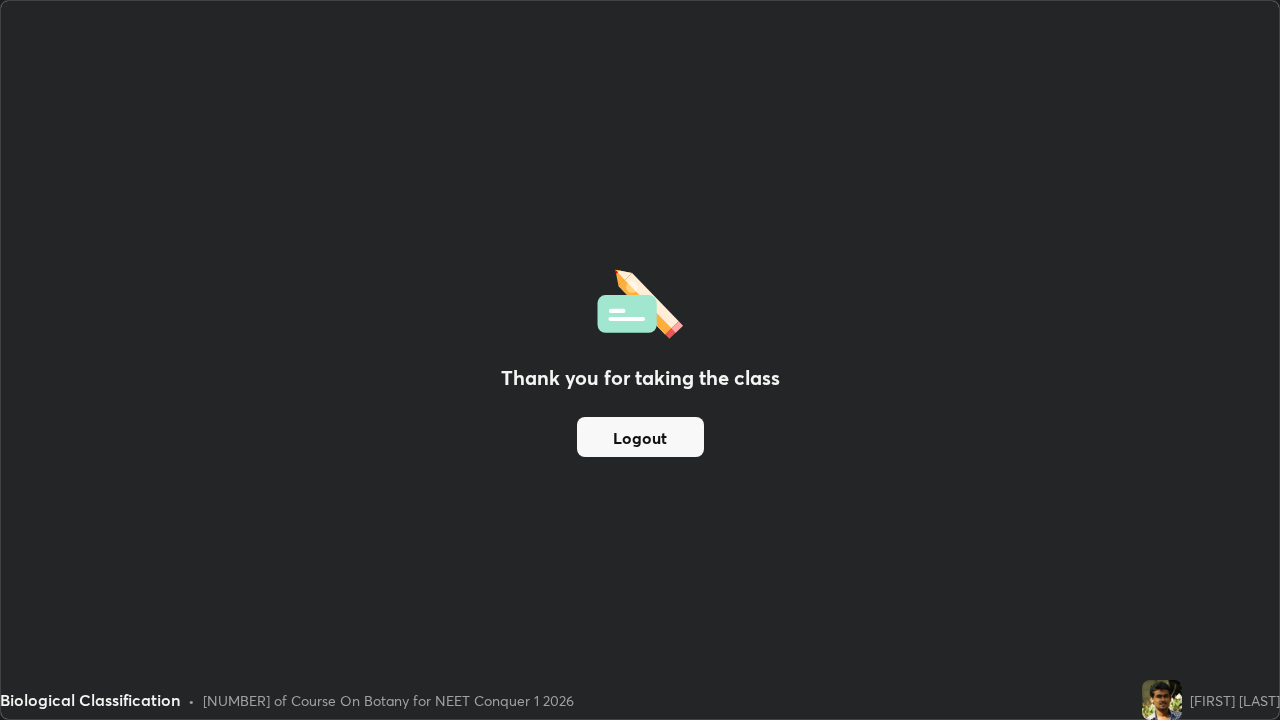 click at bounding box center (1162, 700) 